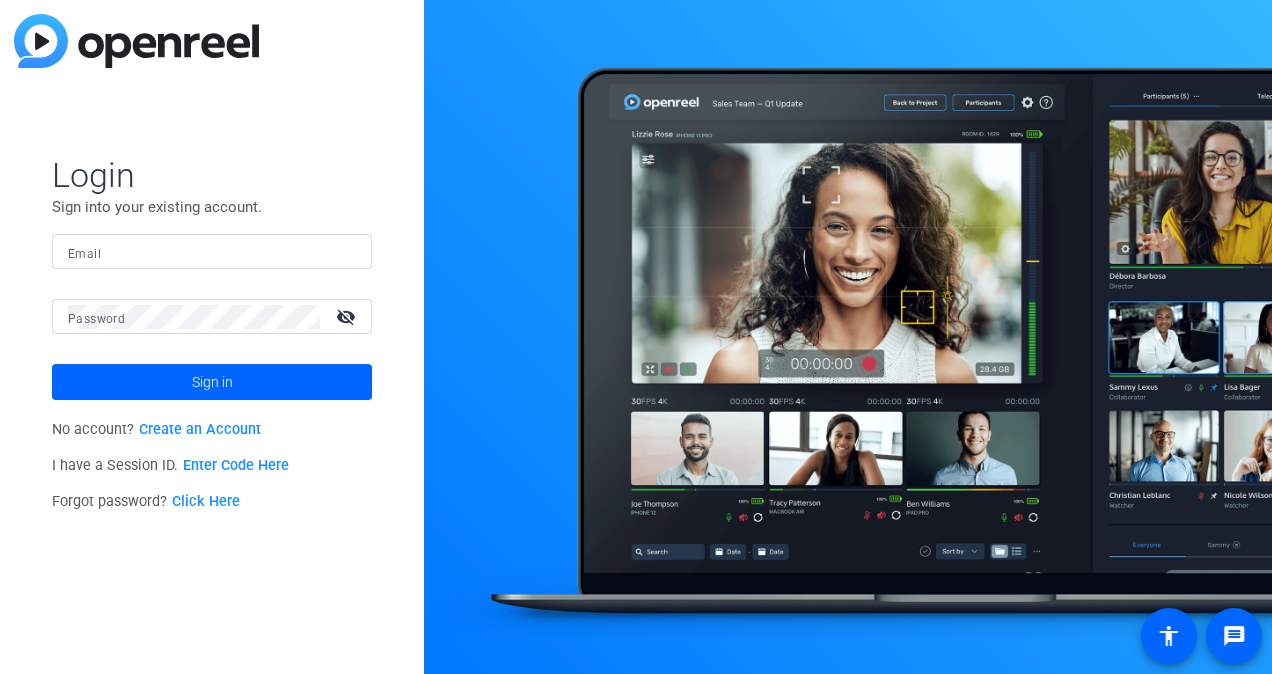 scroll, scrollTop: 0, scrollLeft: 0, axis: both 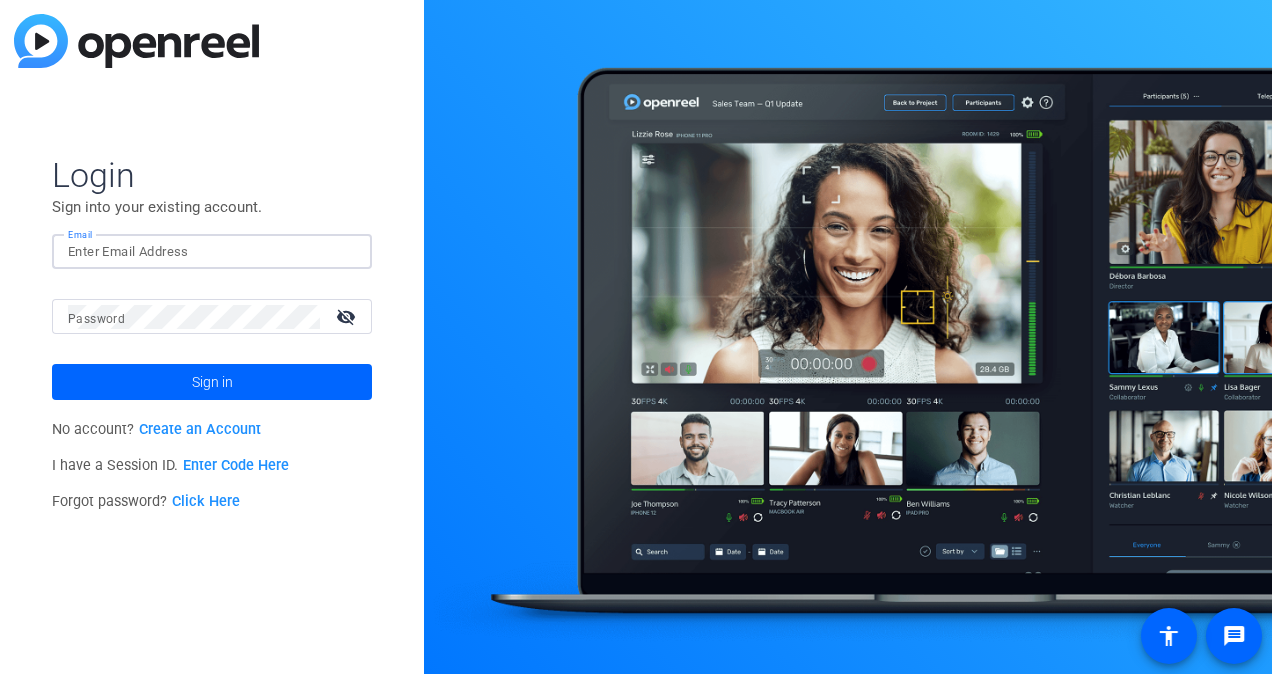 click on "Email" at bounding box center [212, 252] 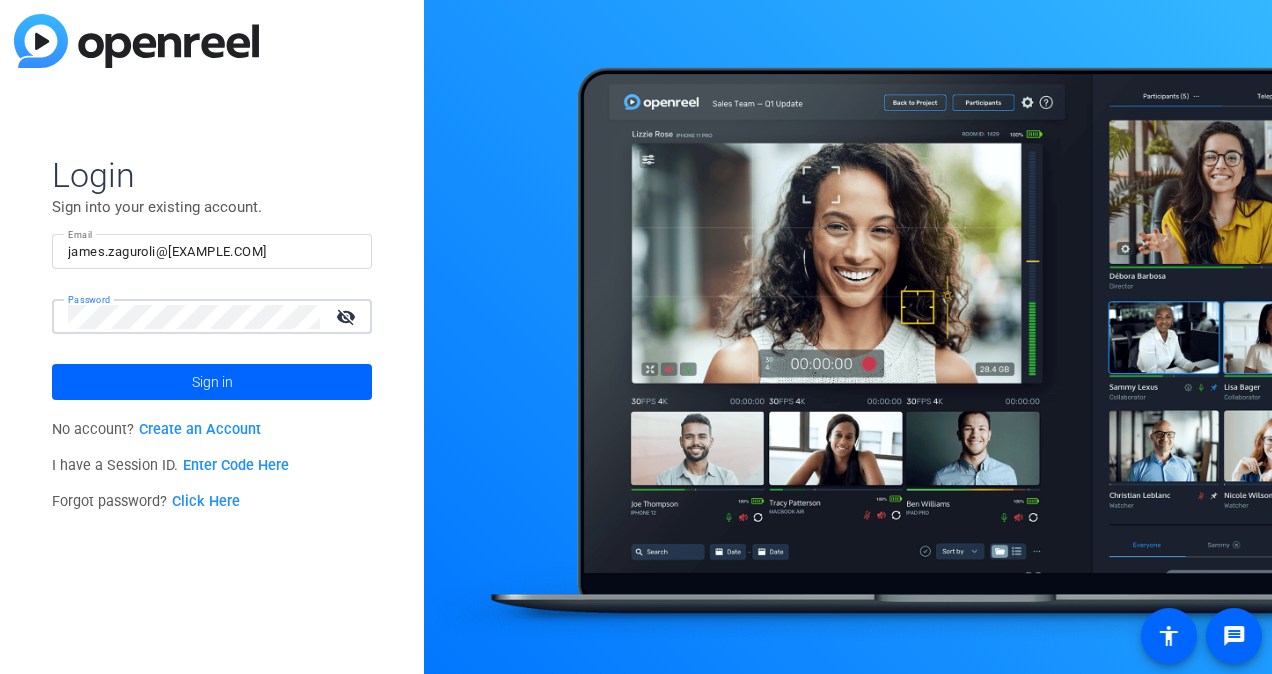 click on "Sign in" 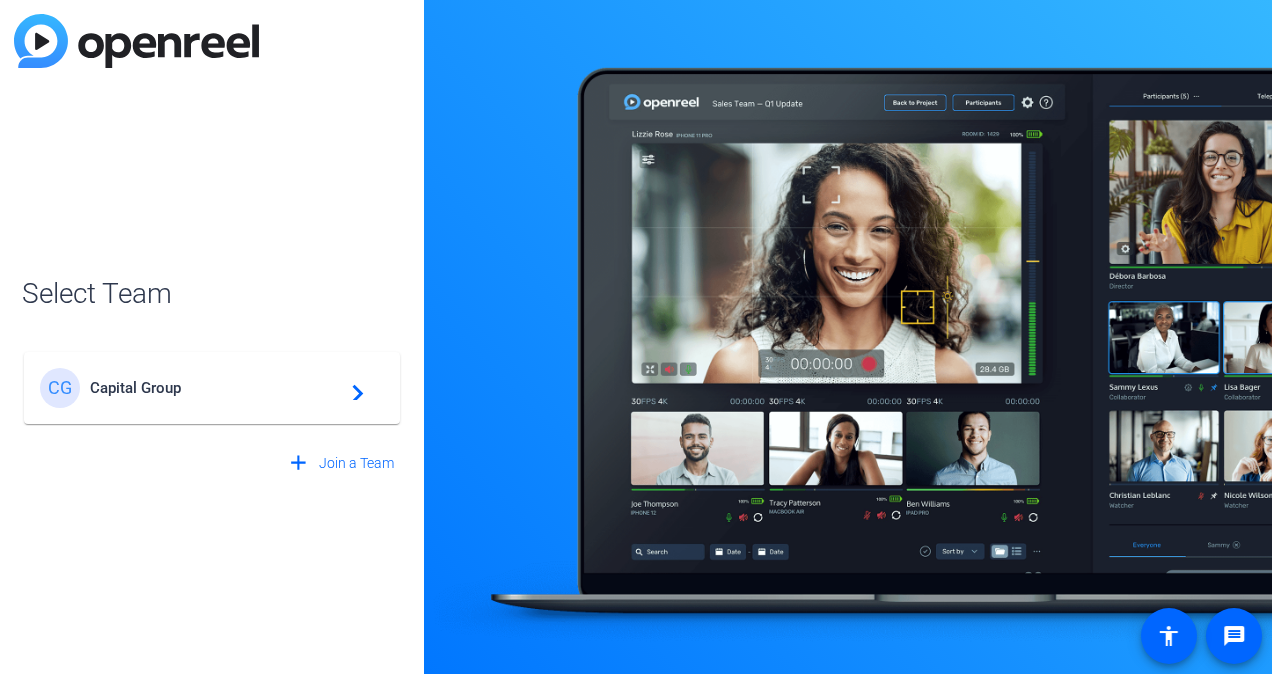 click on "CG Capital Group  navigate_next" 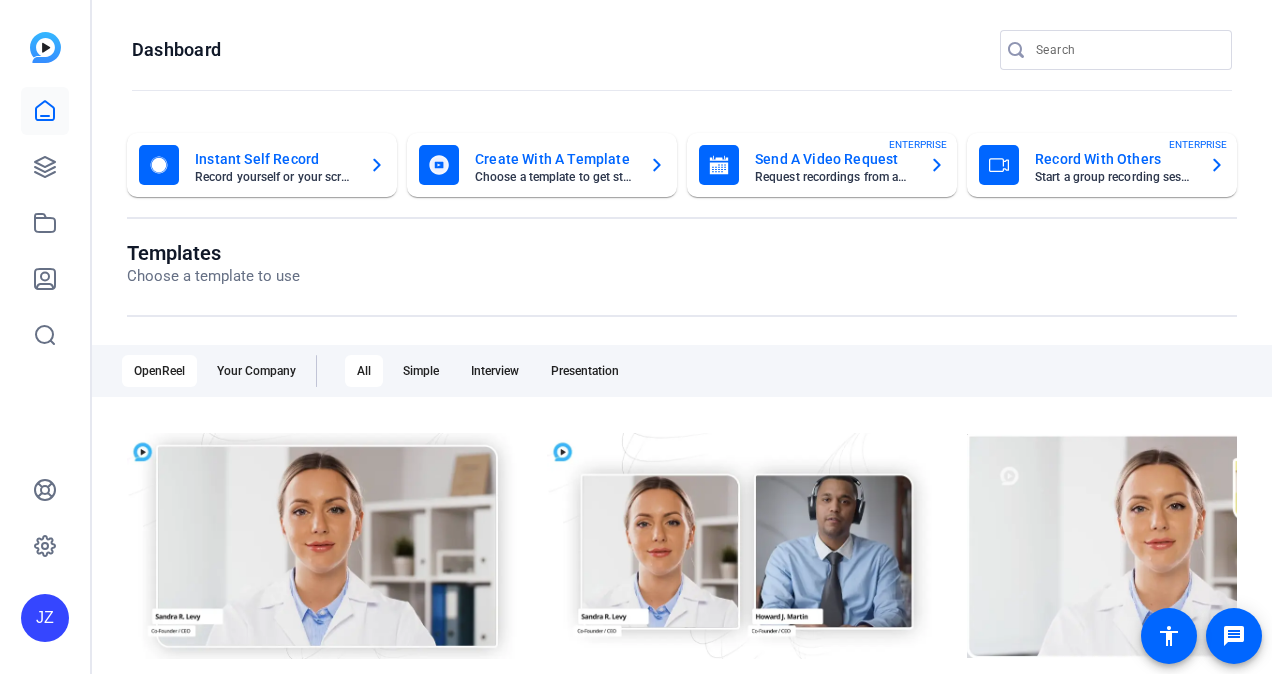 scroll, scrollTop: 0, scrollLeft: 0, axis: both 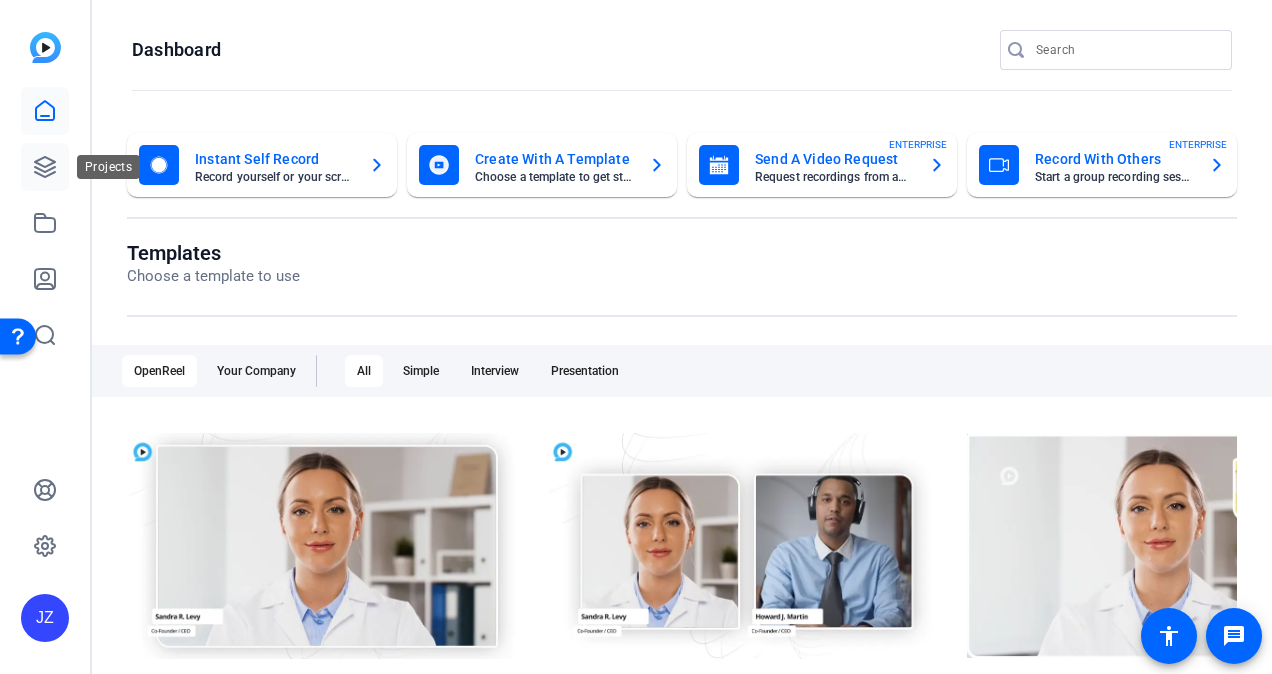 click 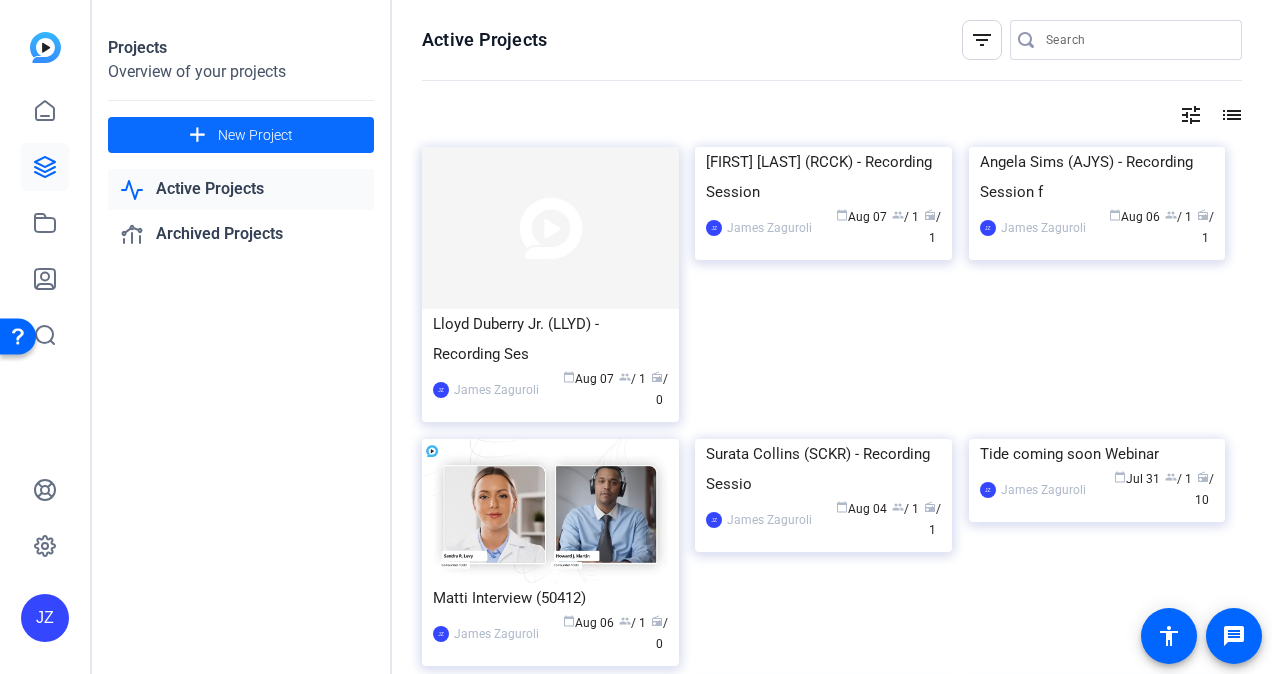 click on "New Project" 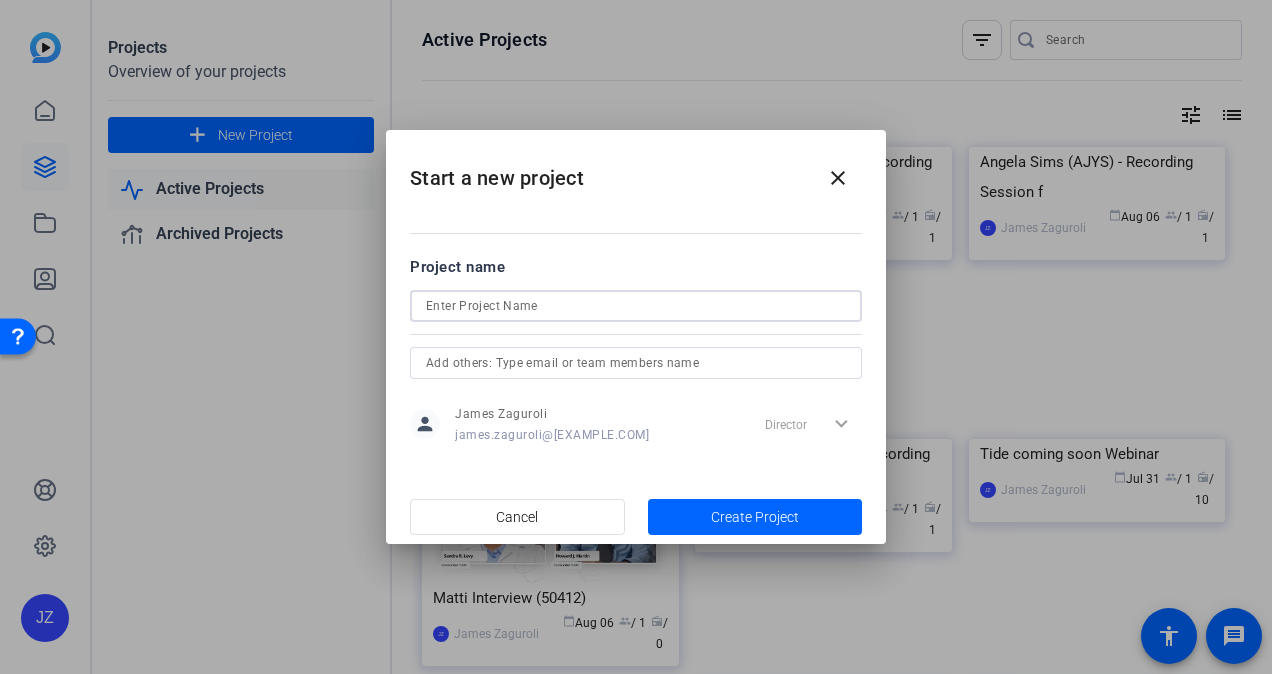 click at bounding box center [636, 306] 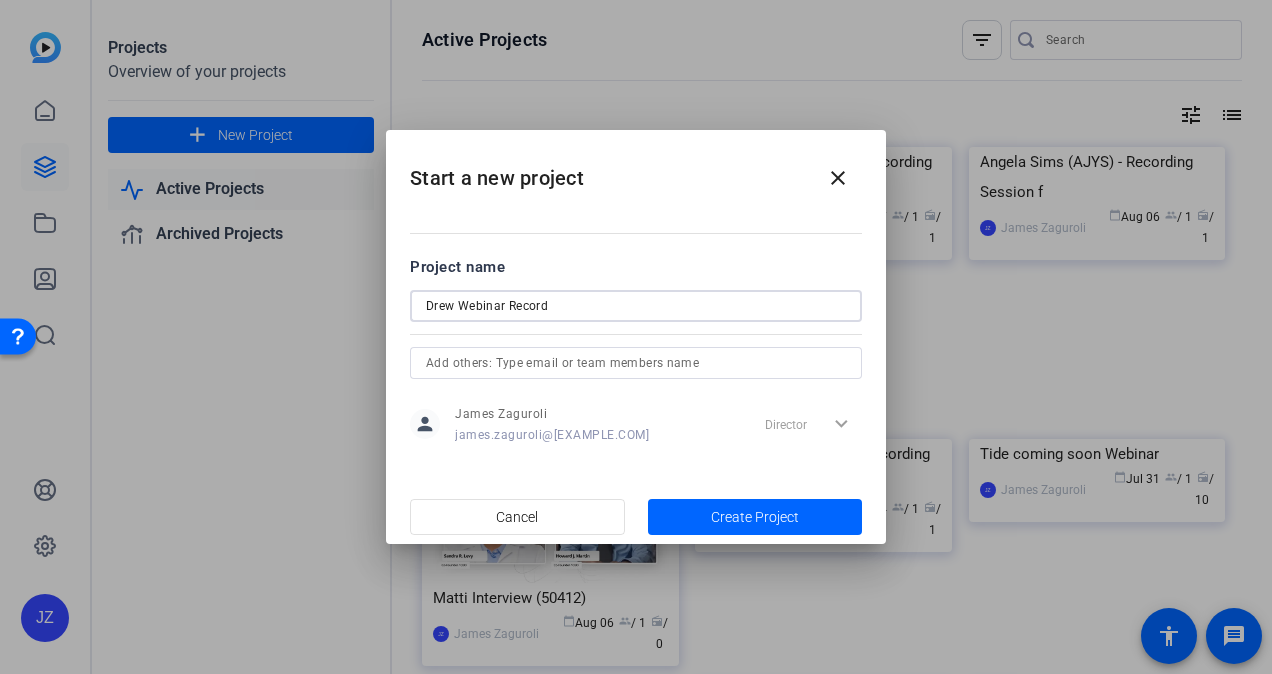 type on "Drew Webinar Record" 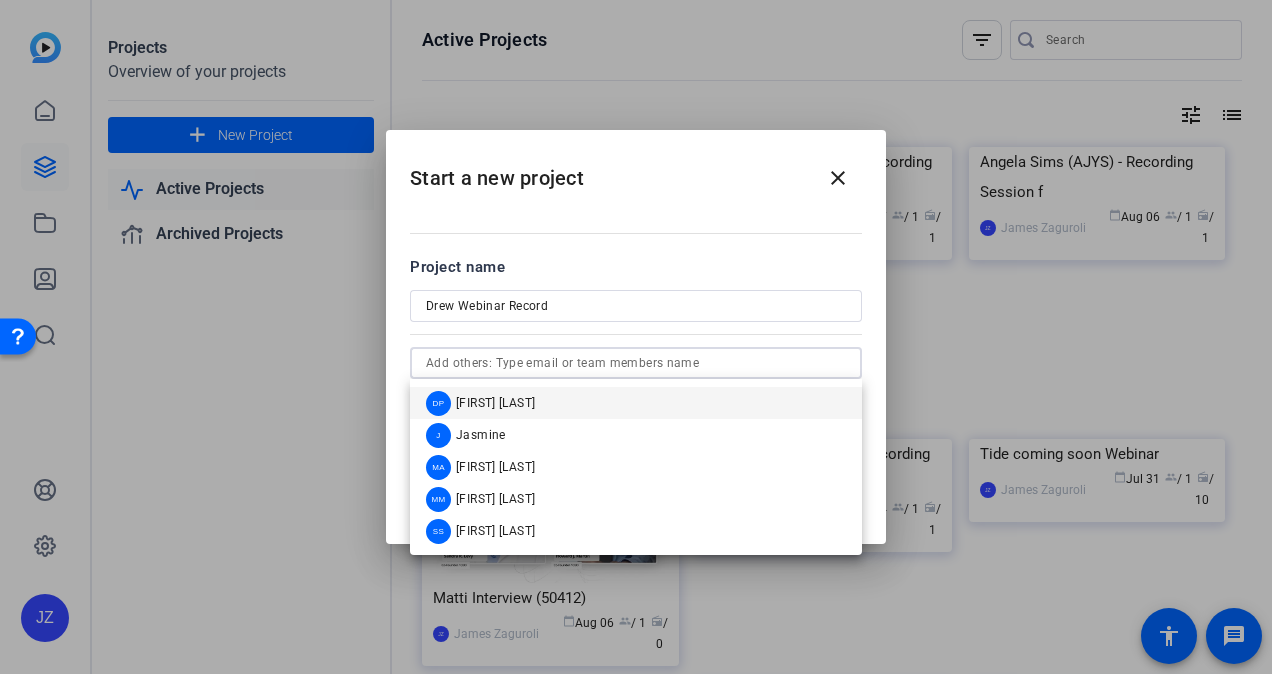 click at bounding box center (636, 363) 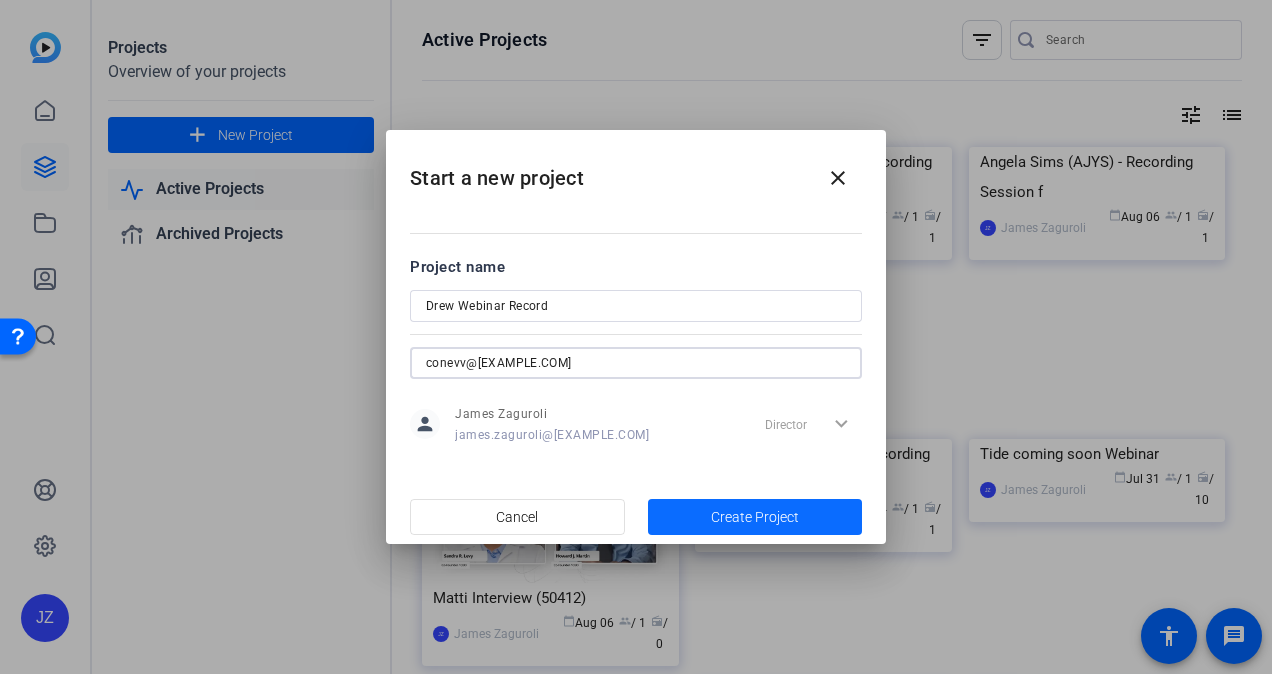 type on "conevv@[EXAMPLE.COM]" 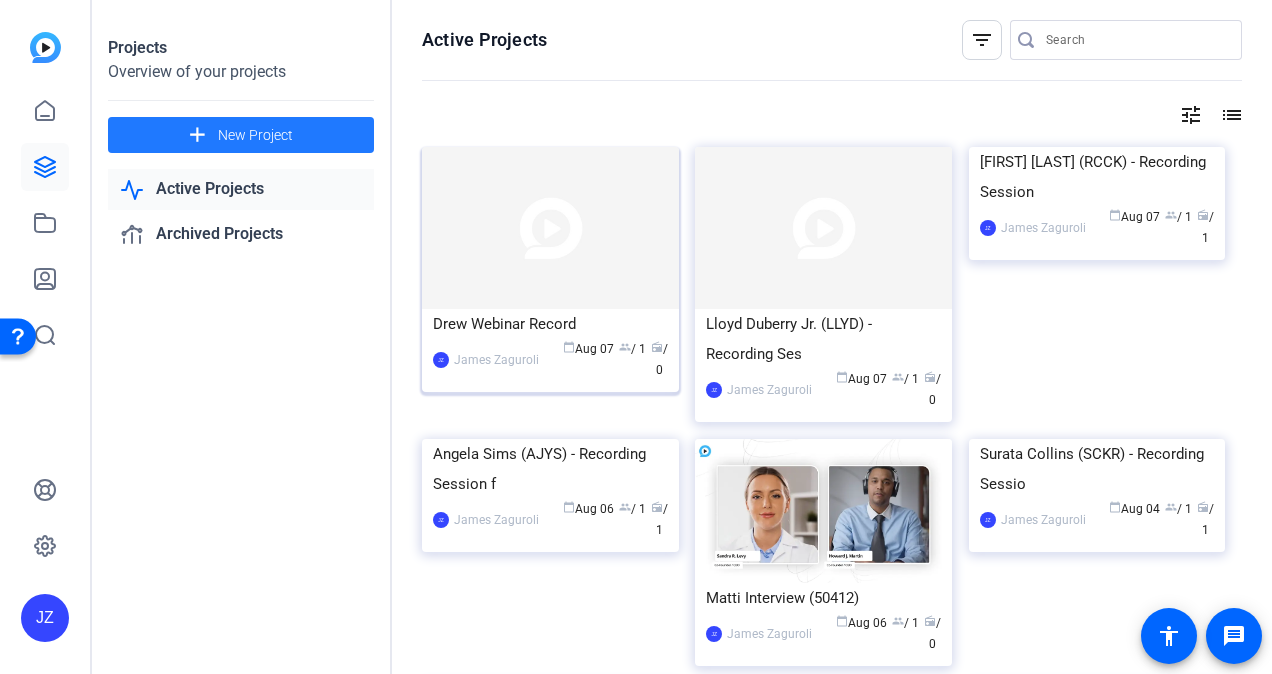 click on "Drew Webinar Record" 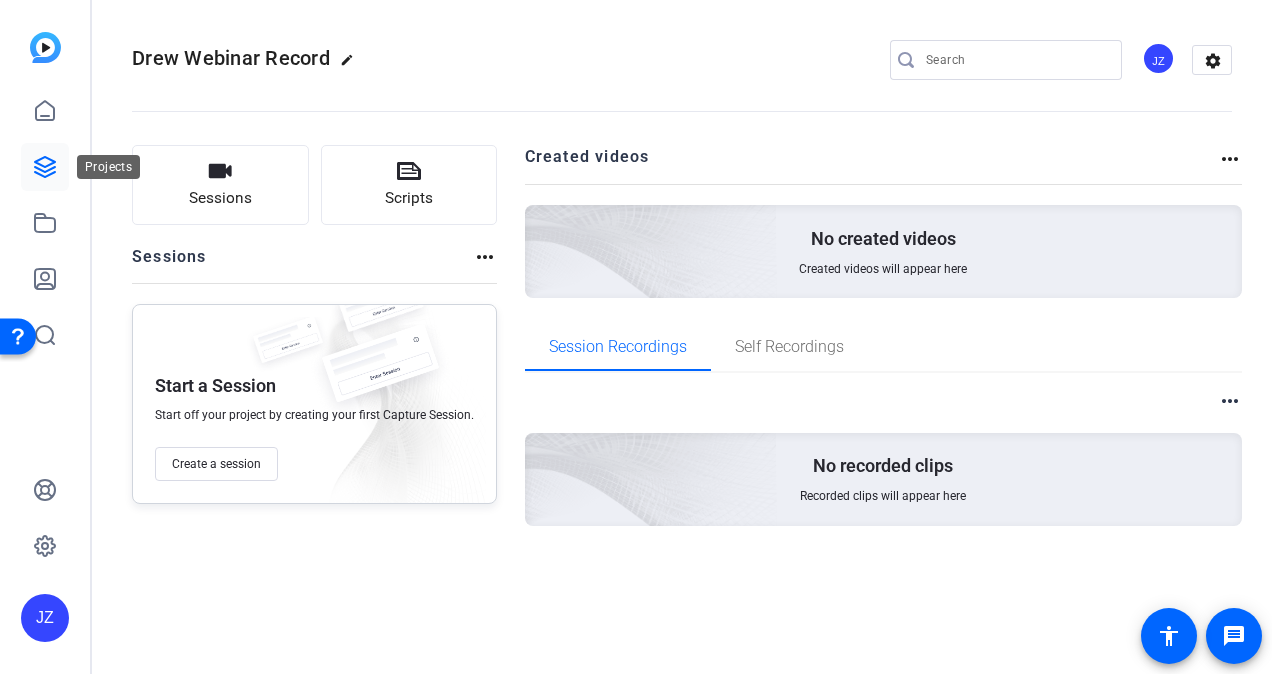 click 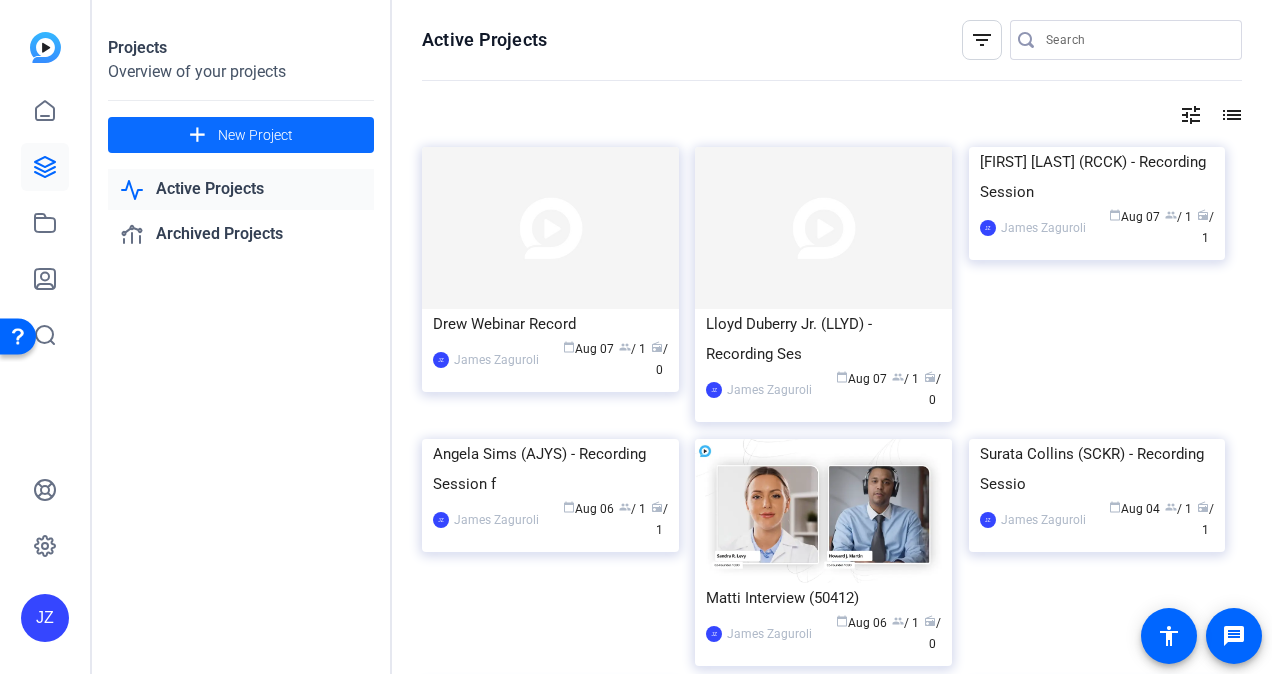 click on "New Project" 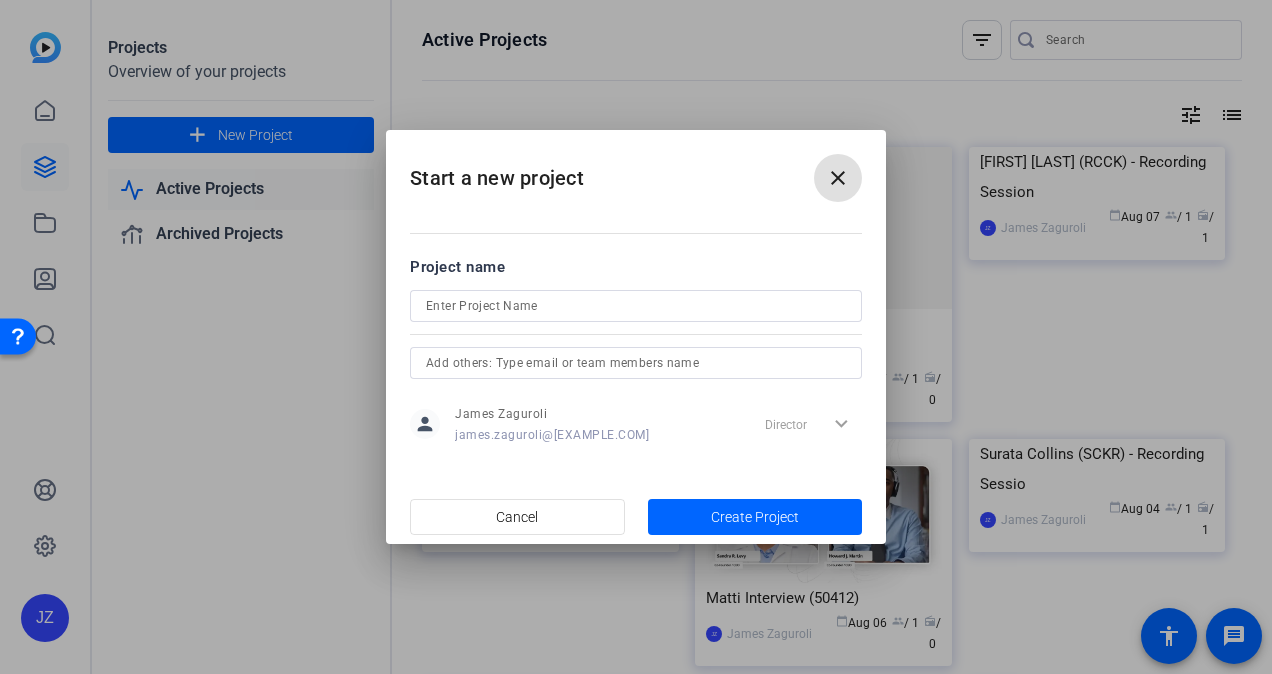 click at bounding box center [838, 178] 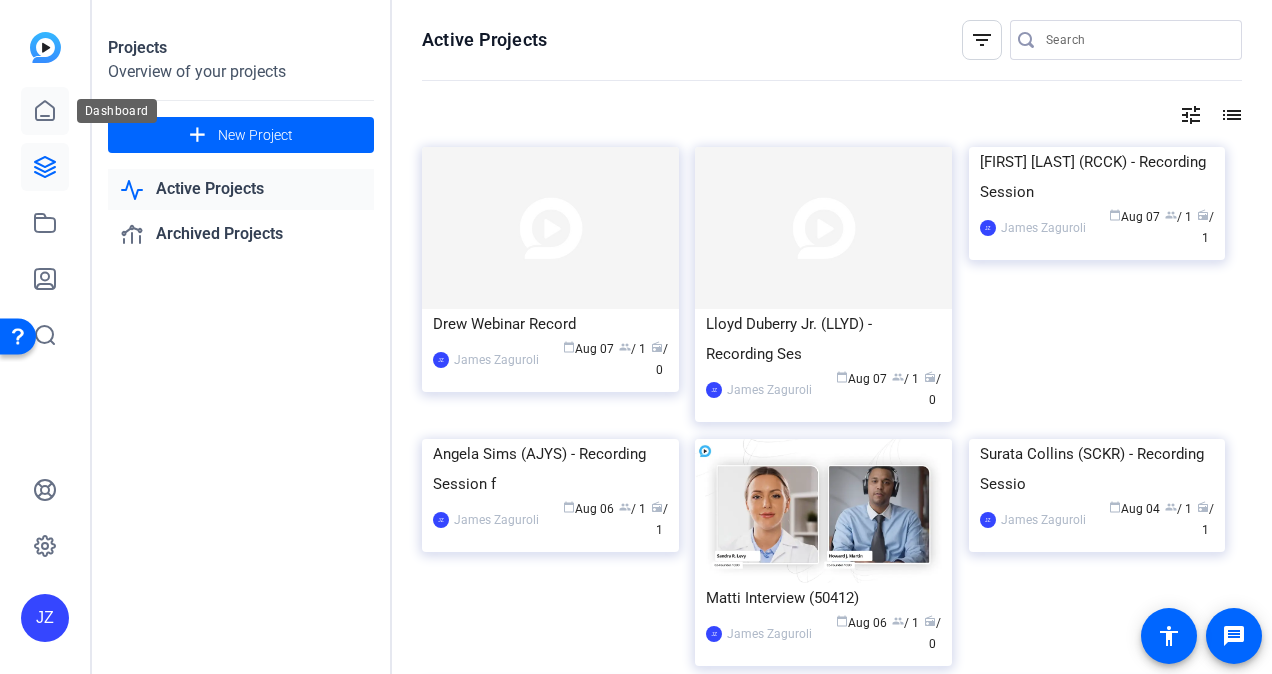 click 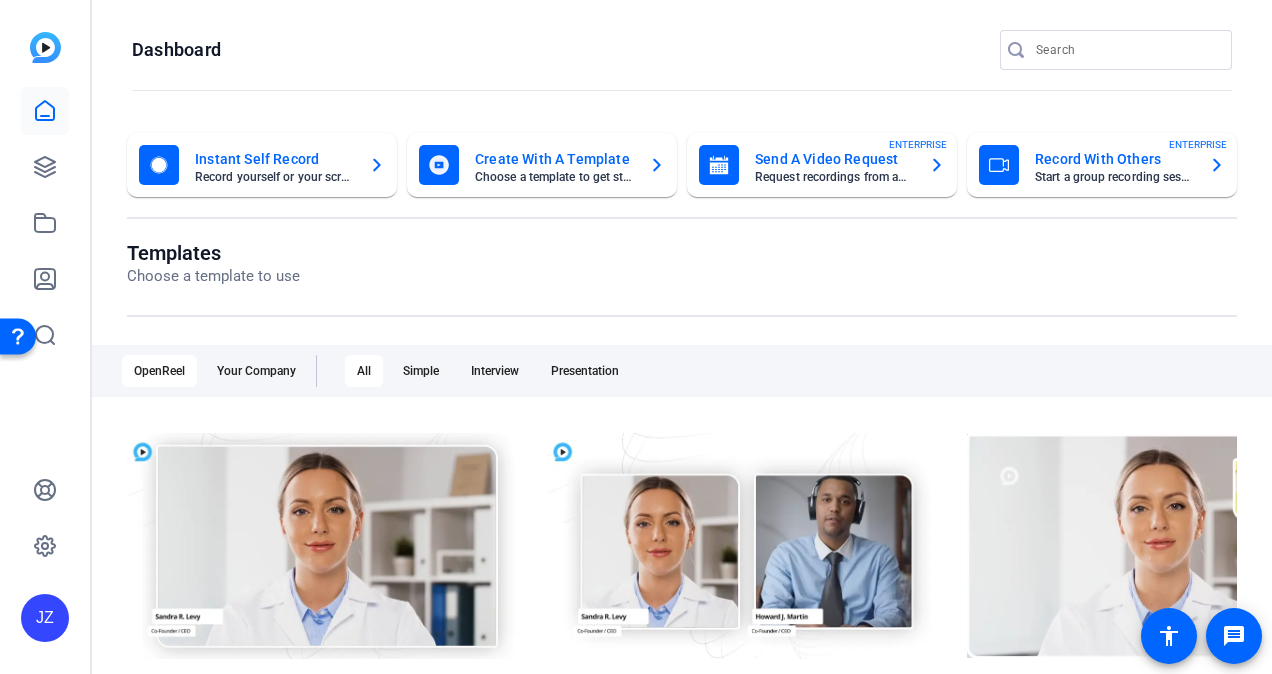 click on "Record With Others" 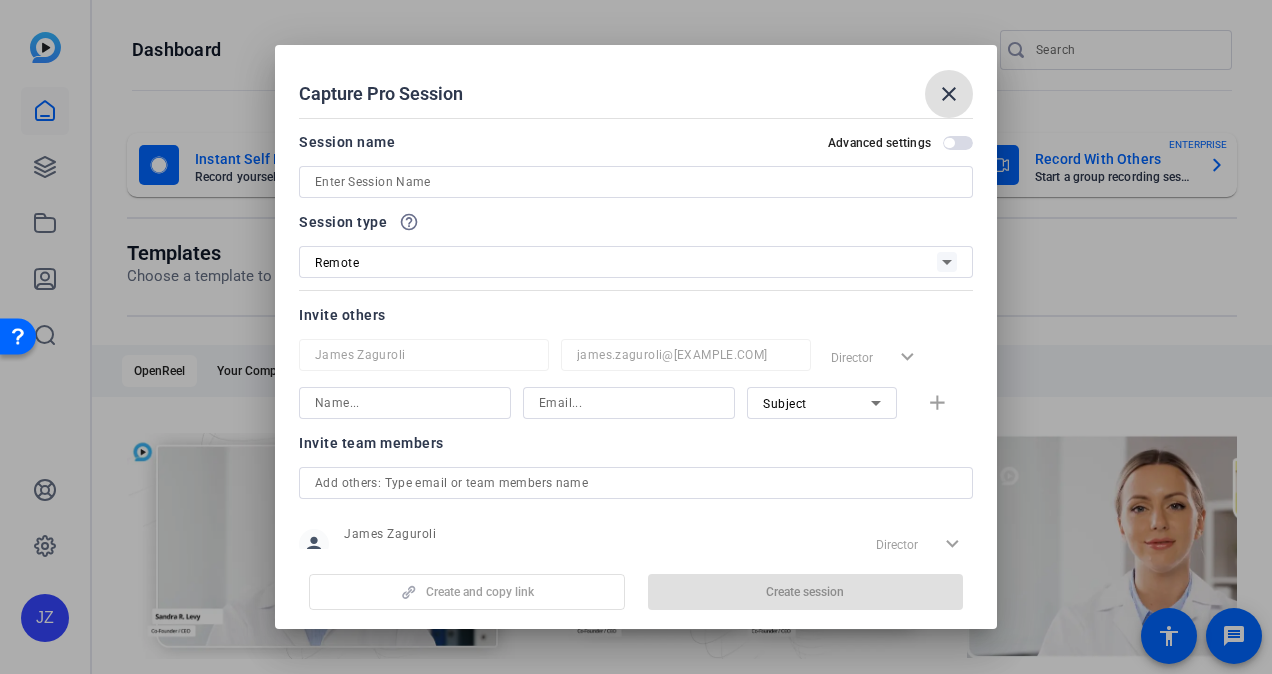 click at bounding box center (636, 182) 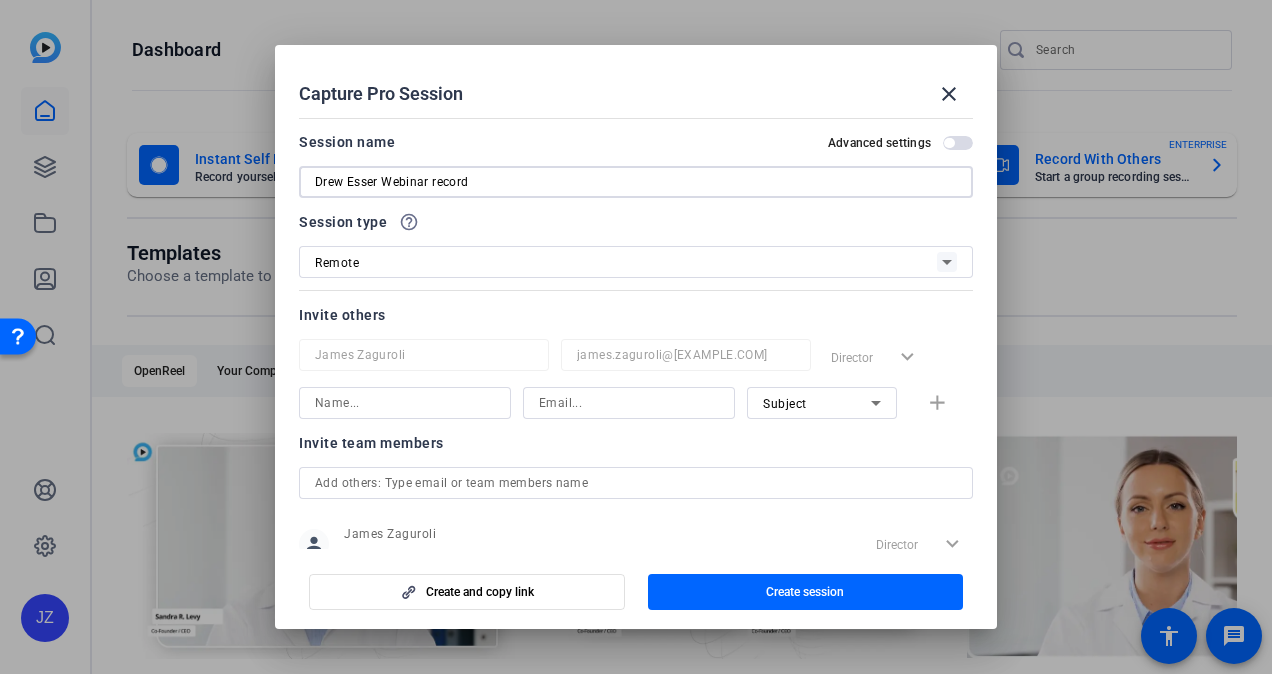type on "Drew Esser Webinar record" 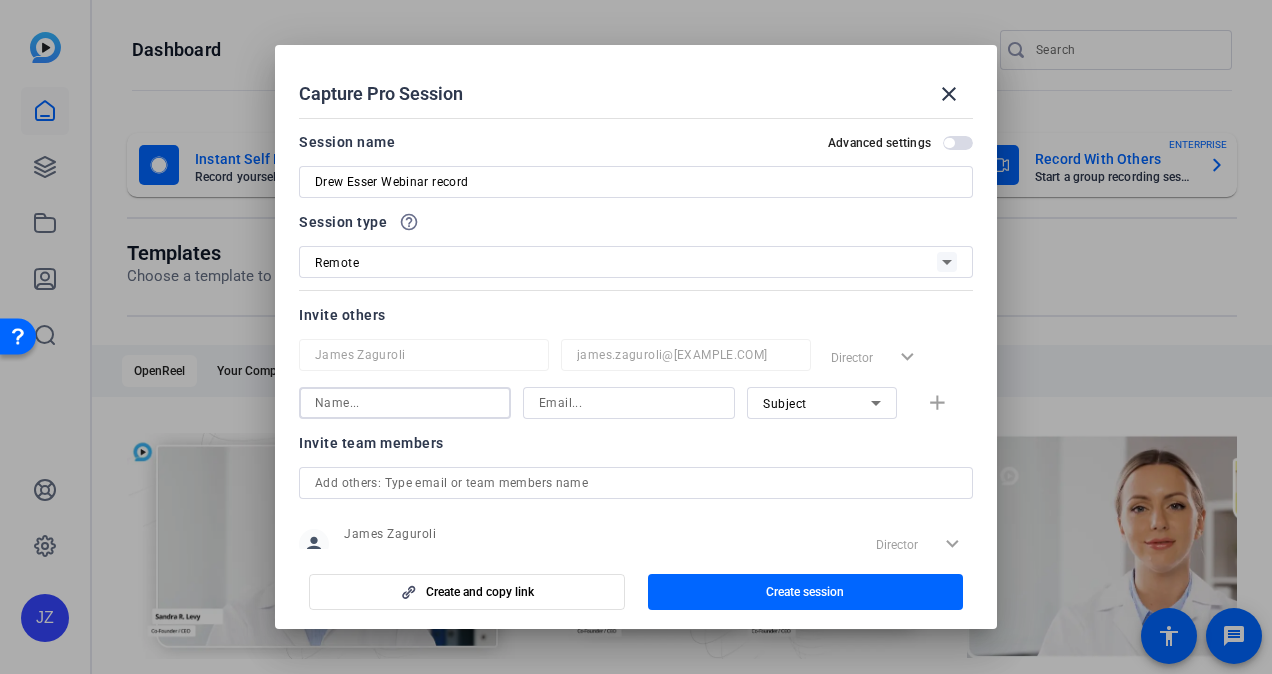 click at bounding box center (405, 403) 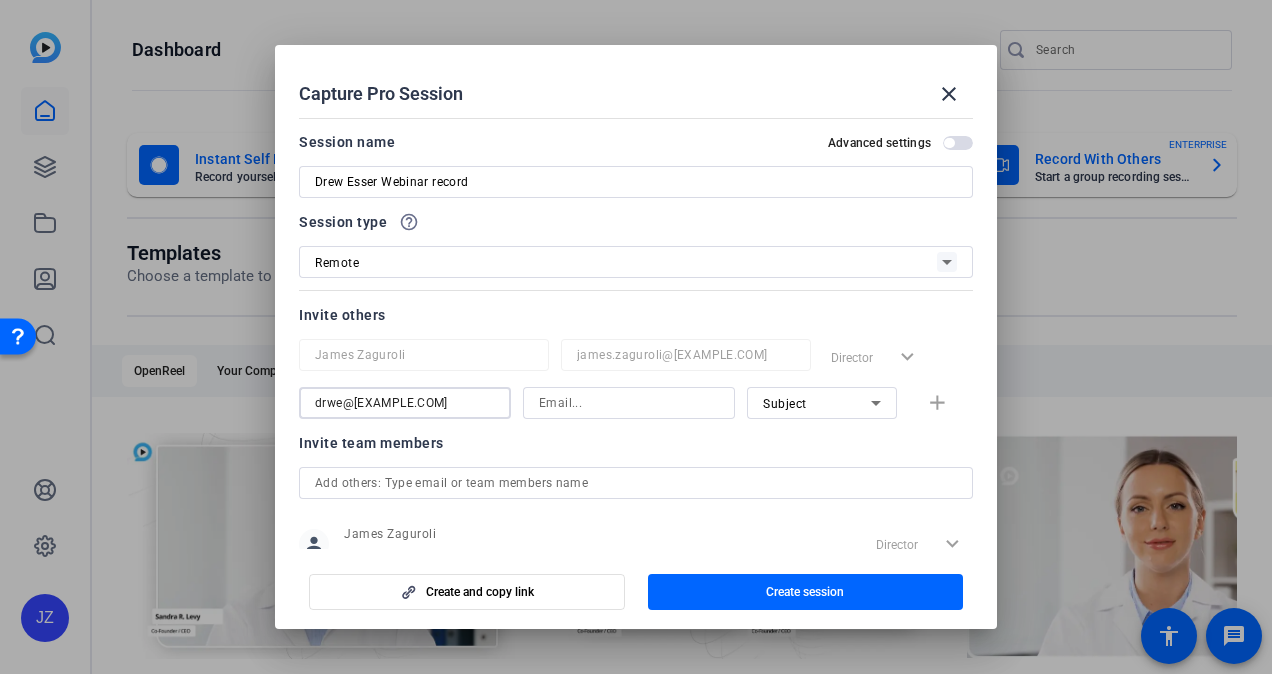 click on "drwe@[EXAMPLE.COM] Subject add" 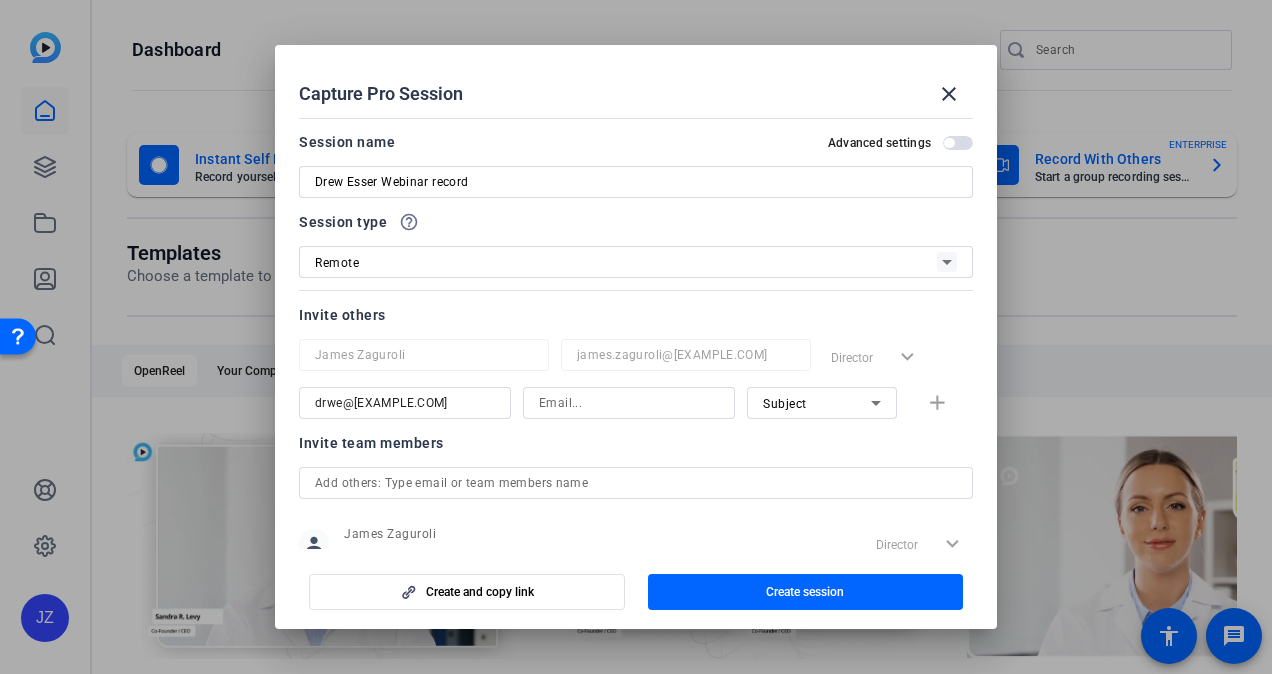click on "drwe@[EXAMPLE.COM] Subject add" 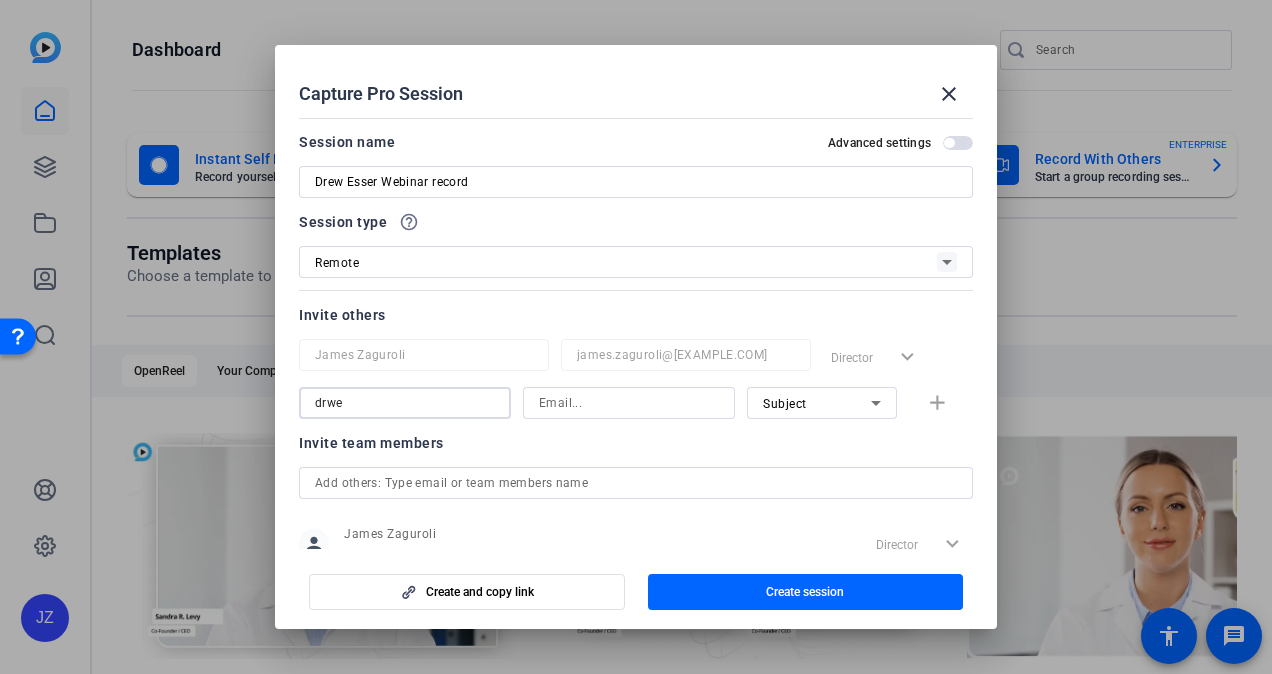 type on "drwe" 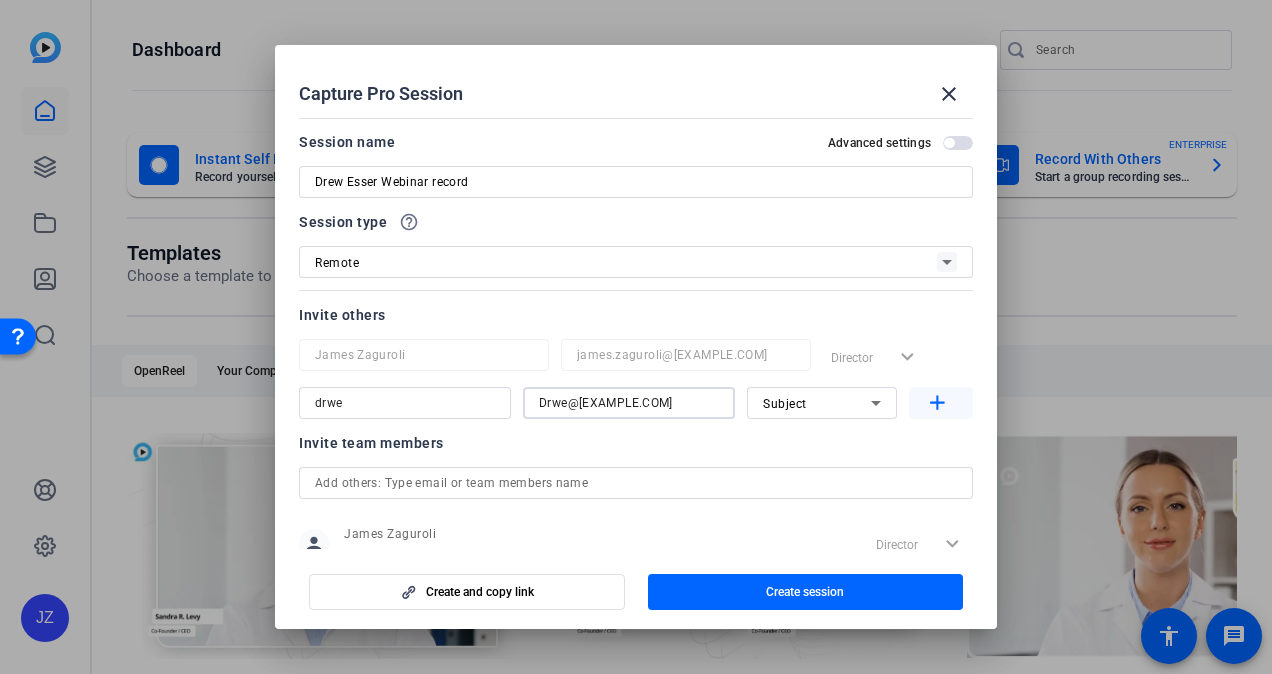 type on "Drwe@[EXAMPLE.COM]" 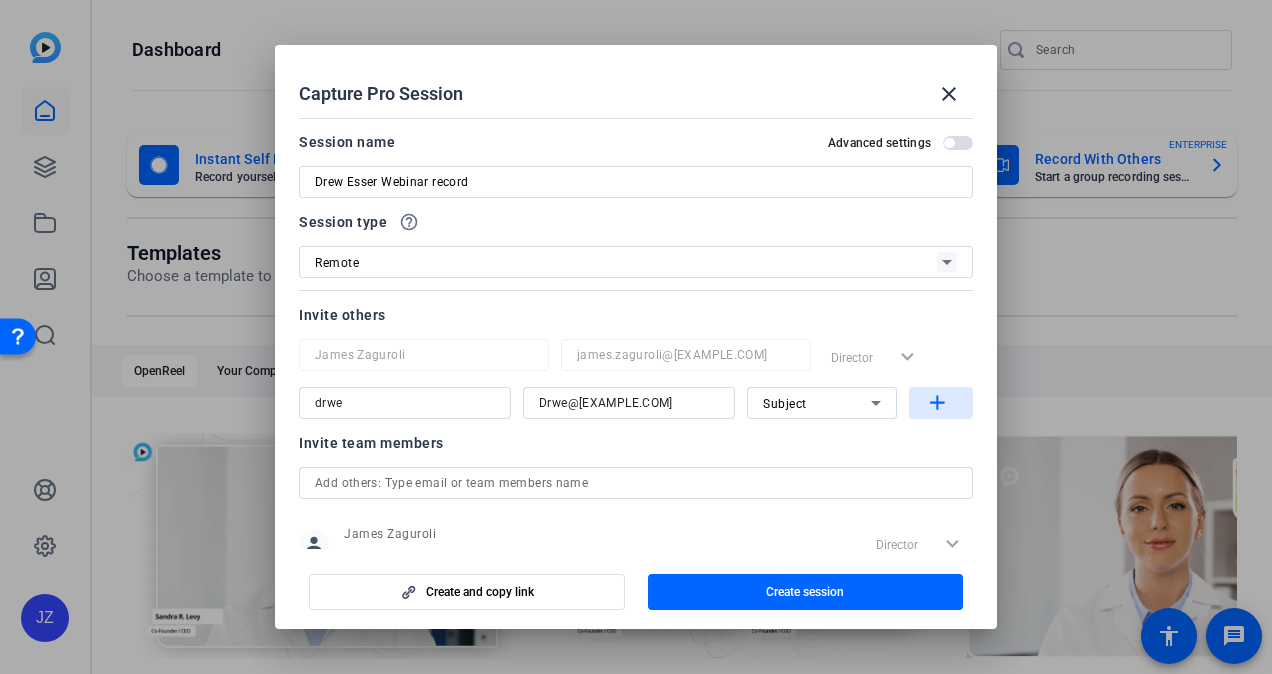 click on "add" 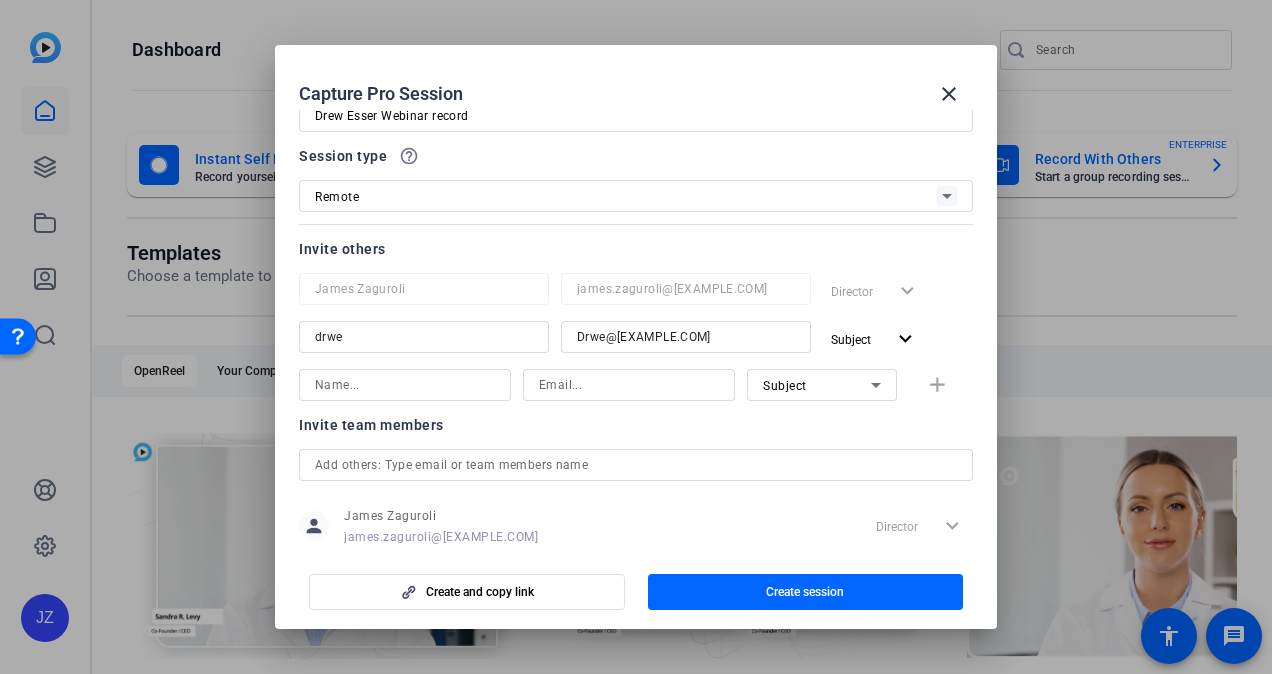 scroll, scrollTop: 68, scrollLeft: 0, axis: vertical 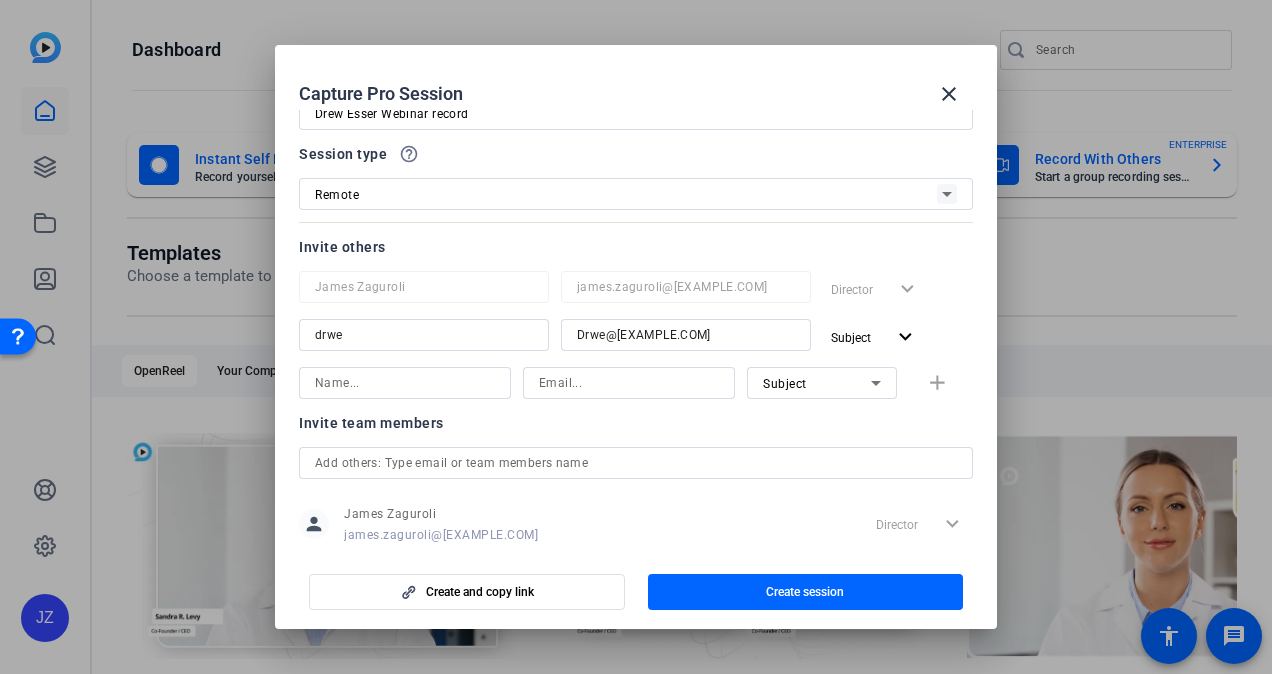 click at bounding box center [405, 383] 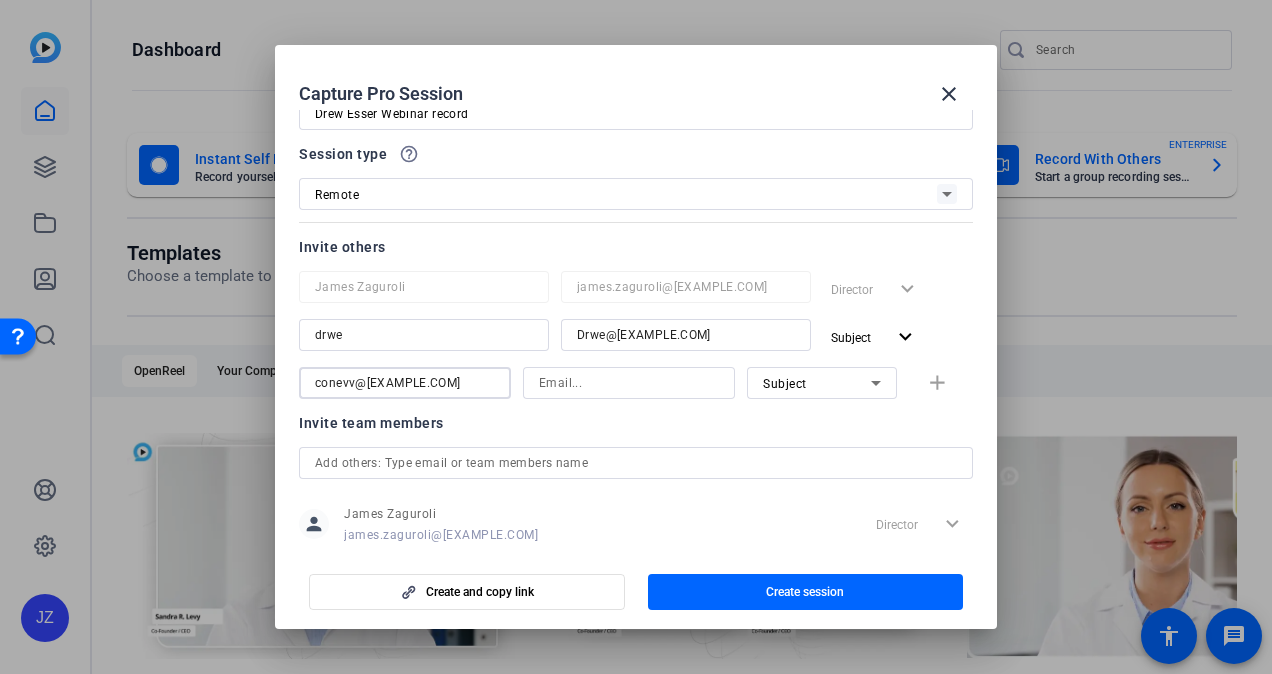 drag, startPoint x: 476, startPoint y: 383, endPoint x: 232, endPoint y: 376, distance: 244.10039 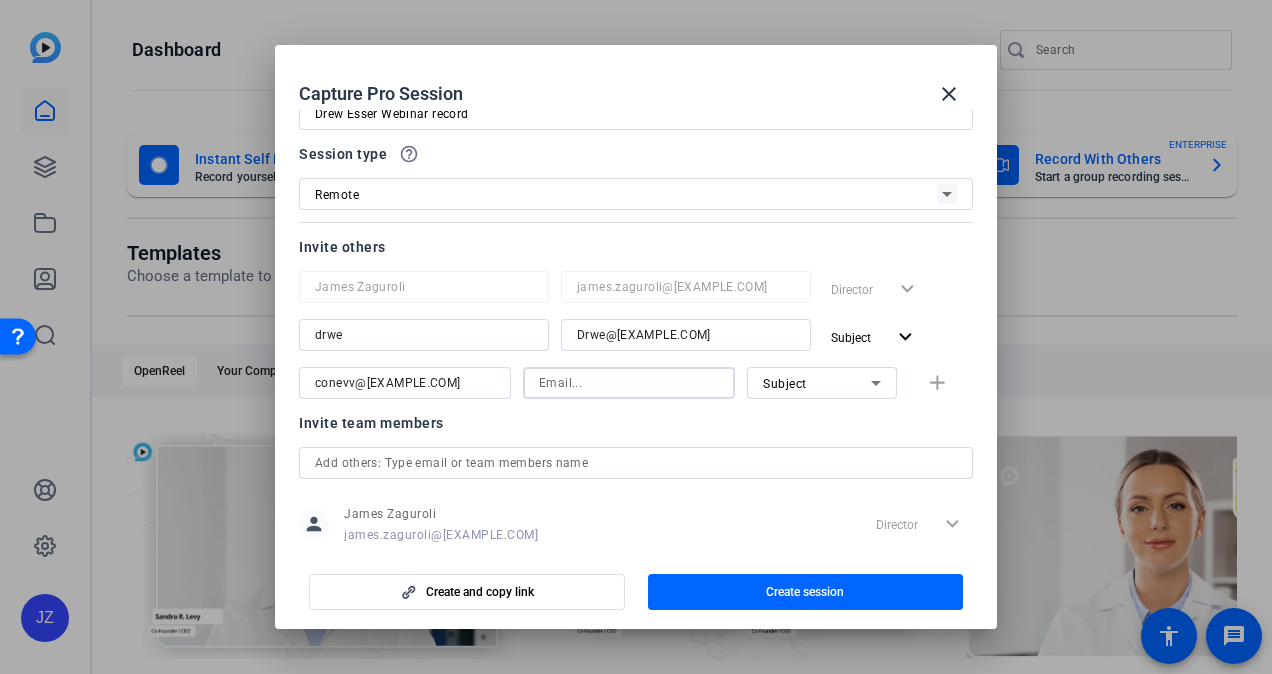 click at bounding box center (629, 383) 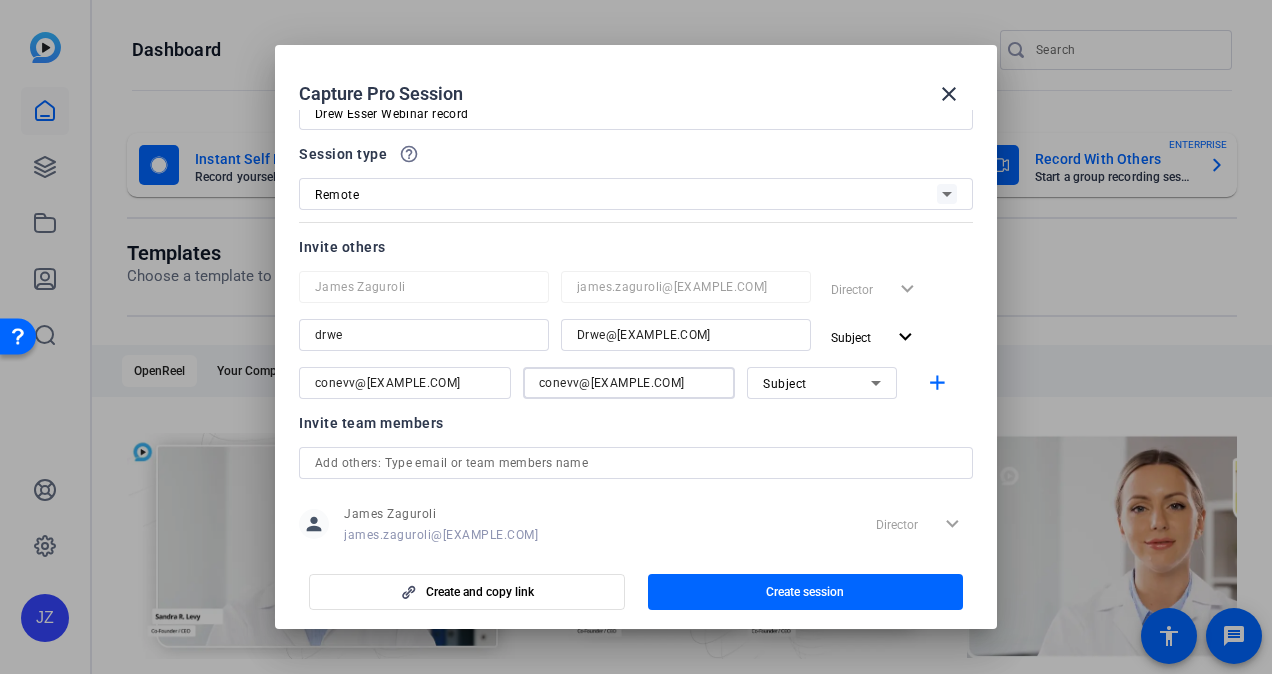 type on "conevv@[EXAMPLE.COM]" 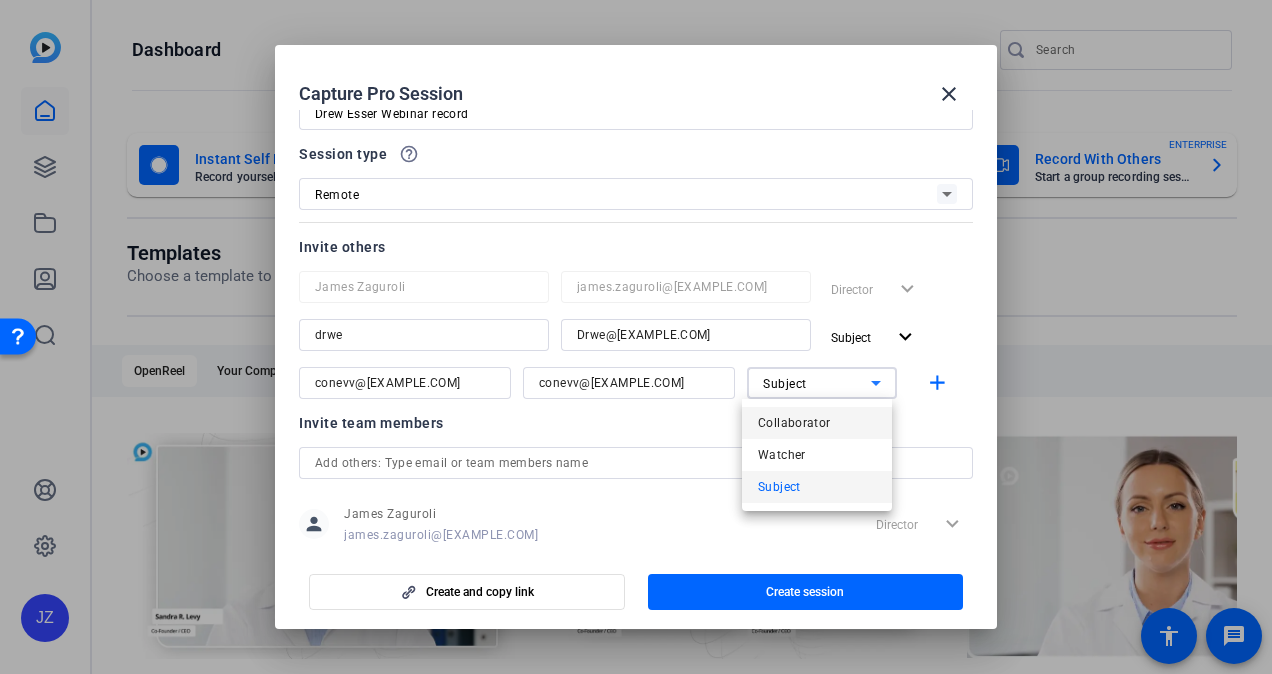 click on "Collaborator" at bounding box center [817, 423] 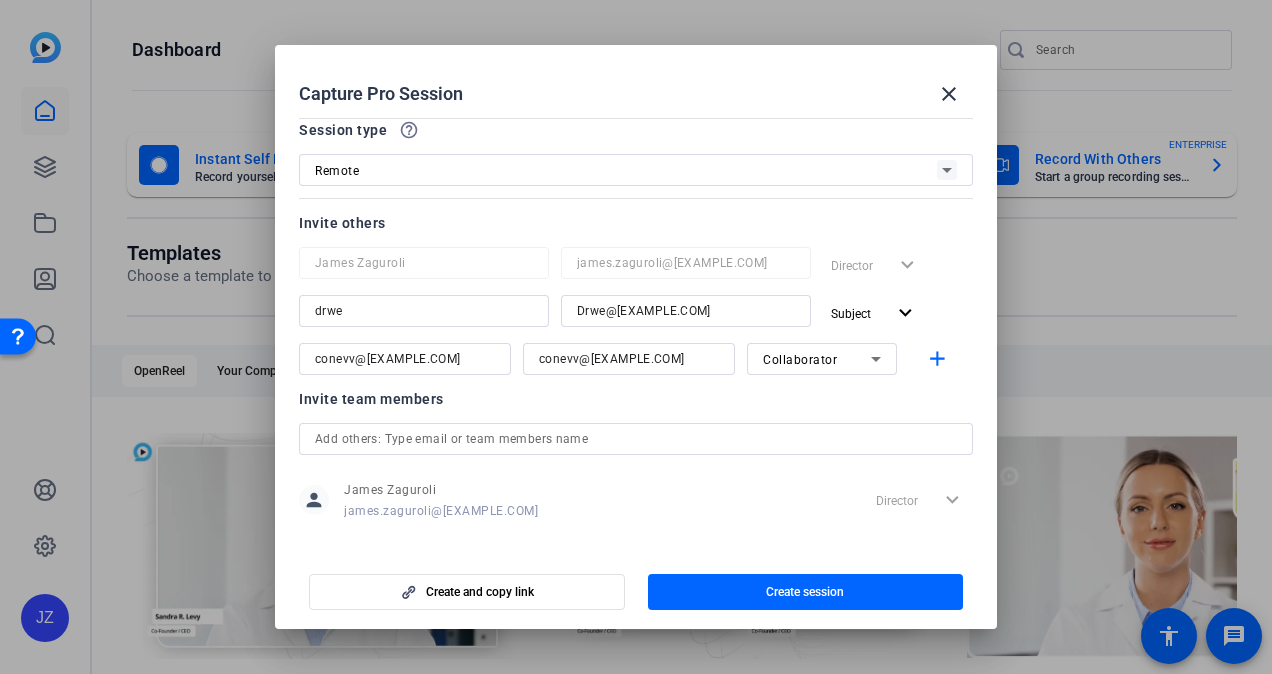 scroll, scrollTop: 110, scrollLeft: 0, axis: vertical 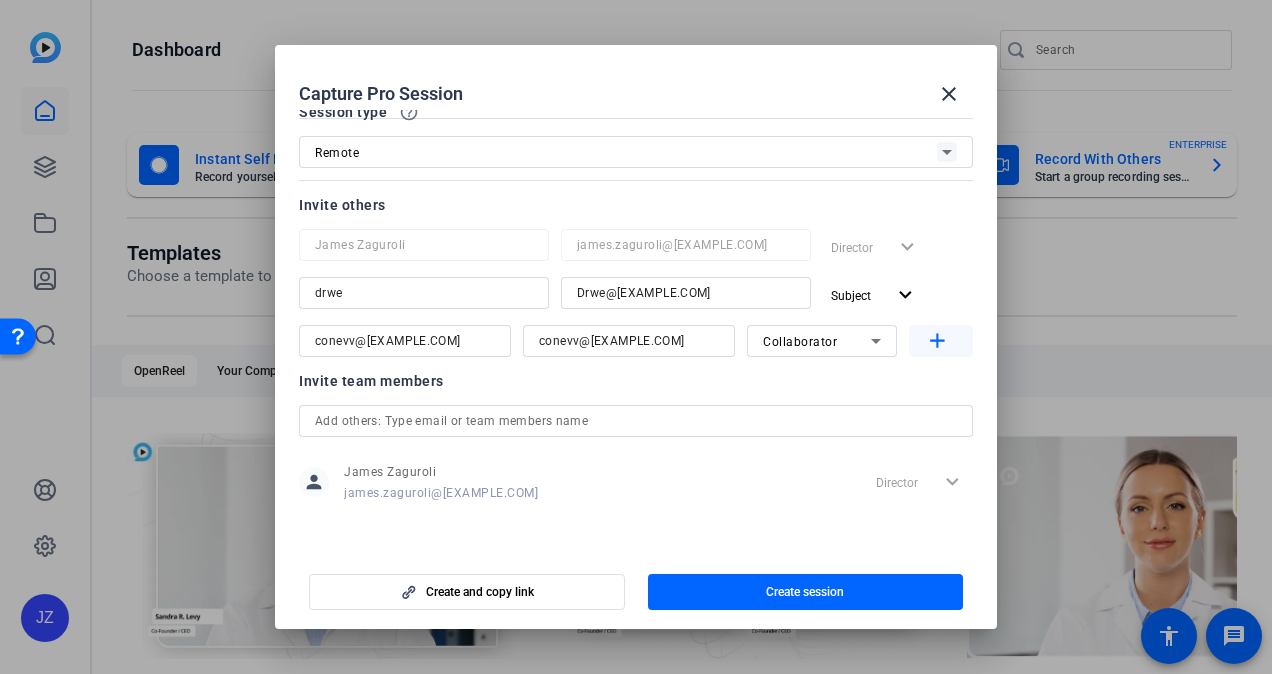 click on "add" 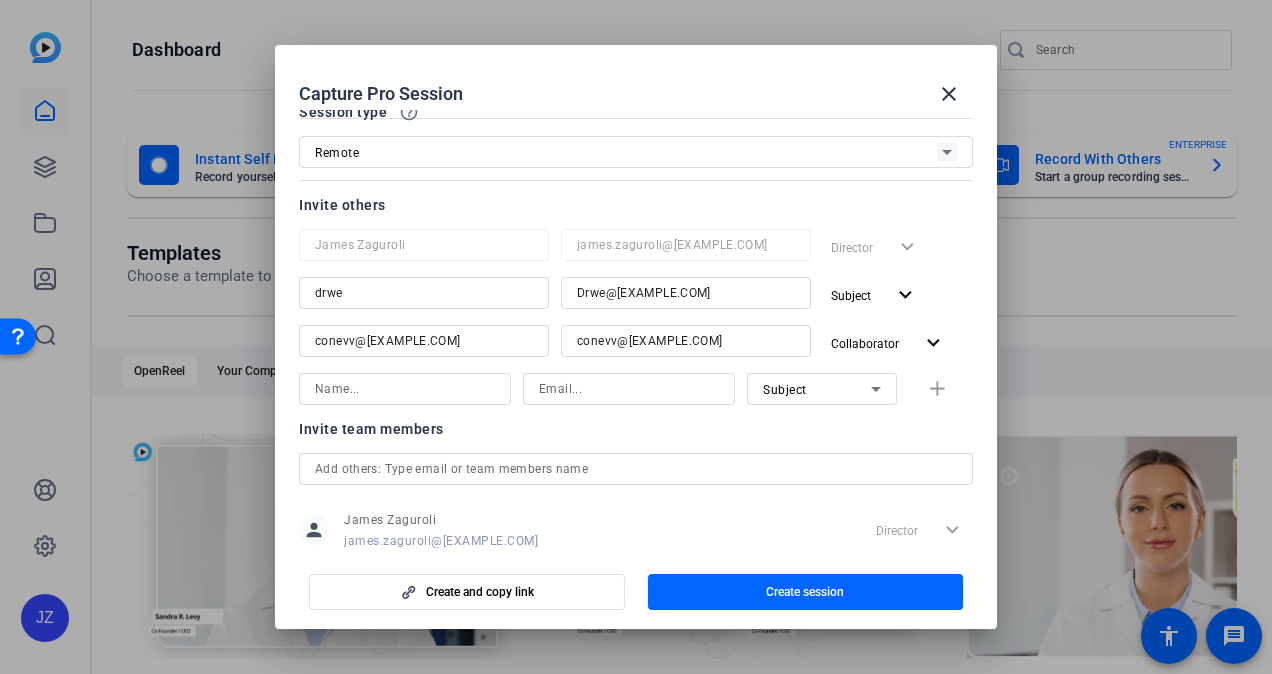 click at bounding box center (405, 389) 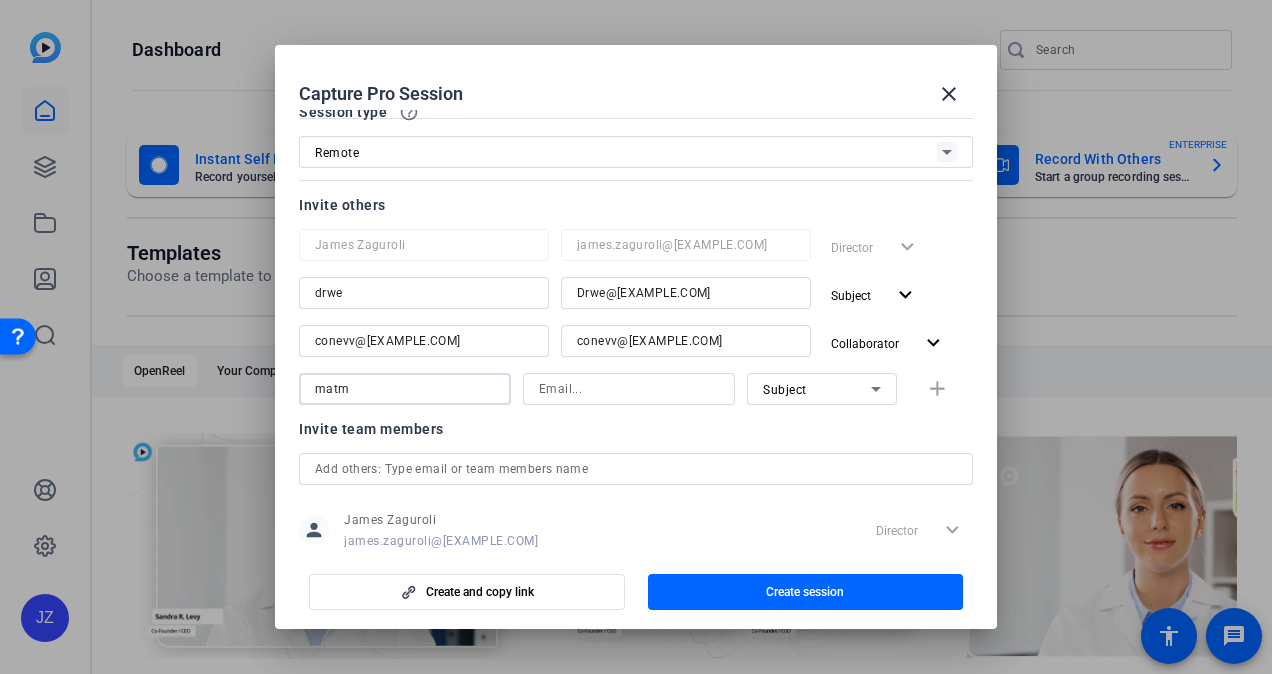 type on "matm" 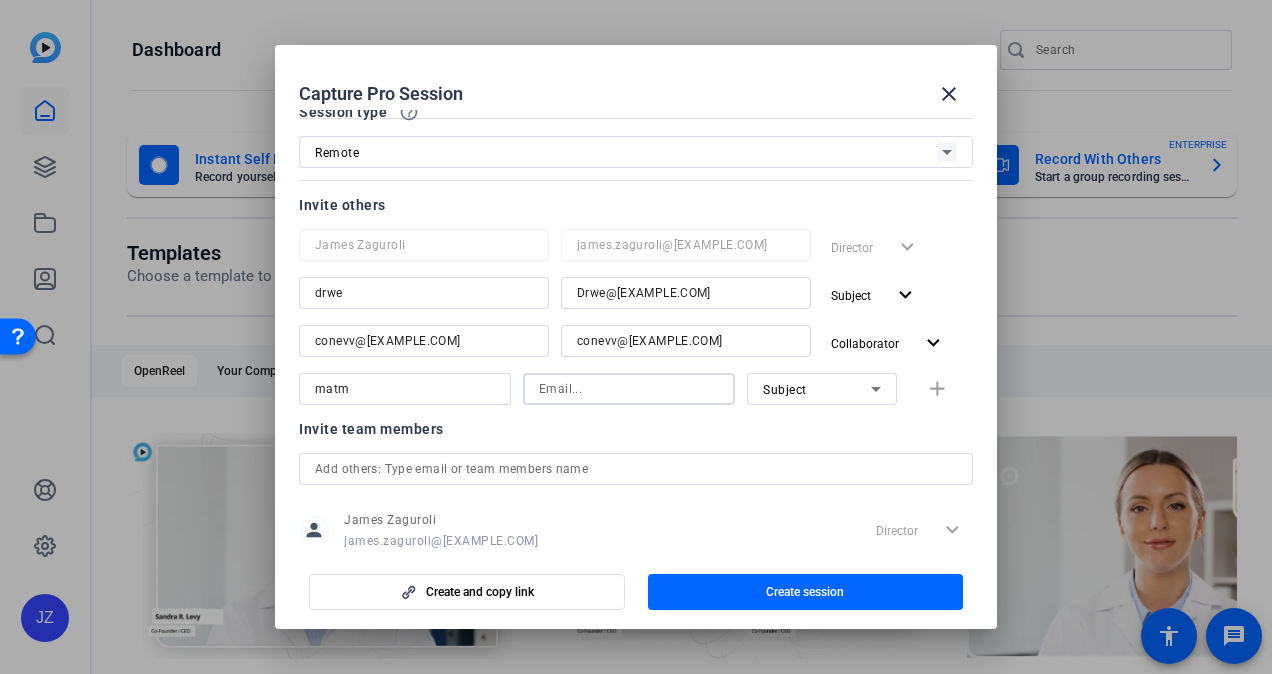 click at bounding box center (629, 389) 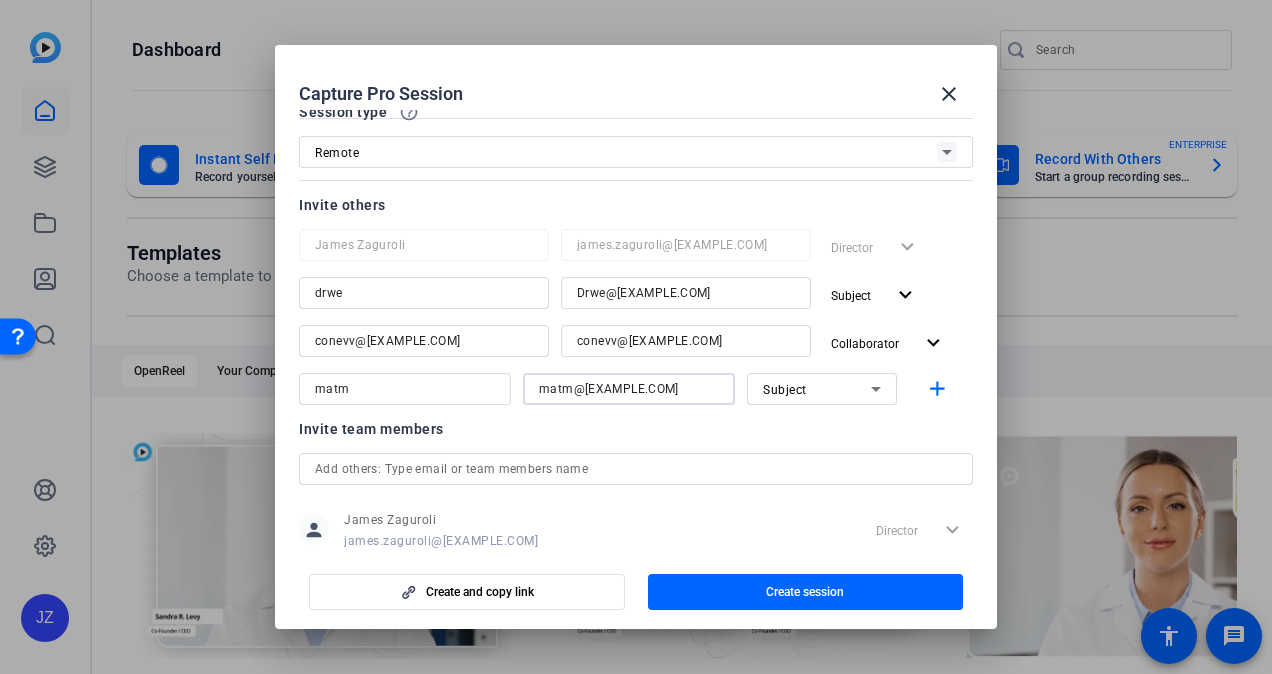 type on "matm@[EXAMPLE.COM]" 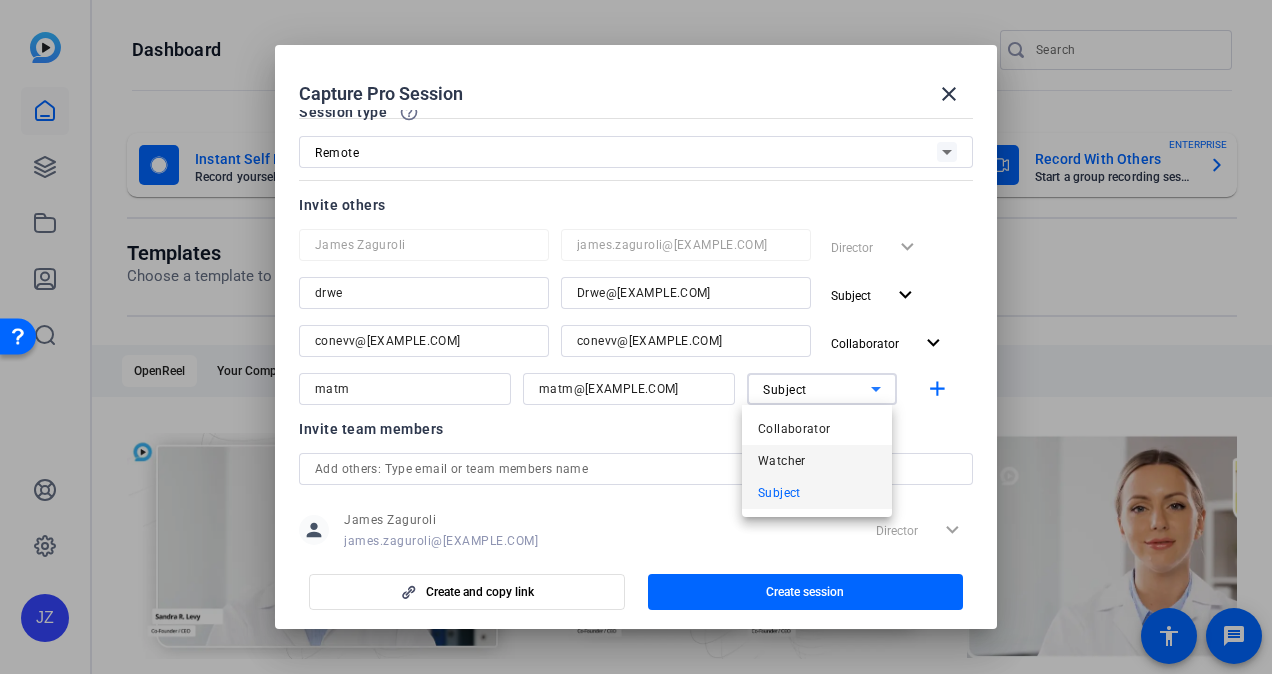 click on "Watcher" at bounding box center [817, 461] 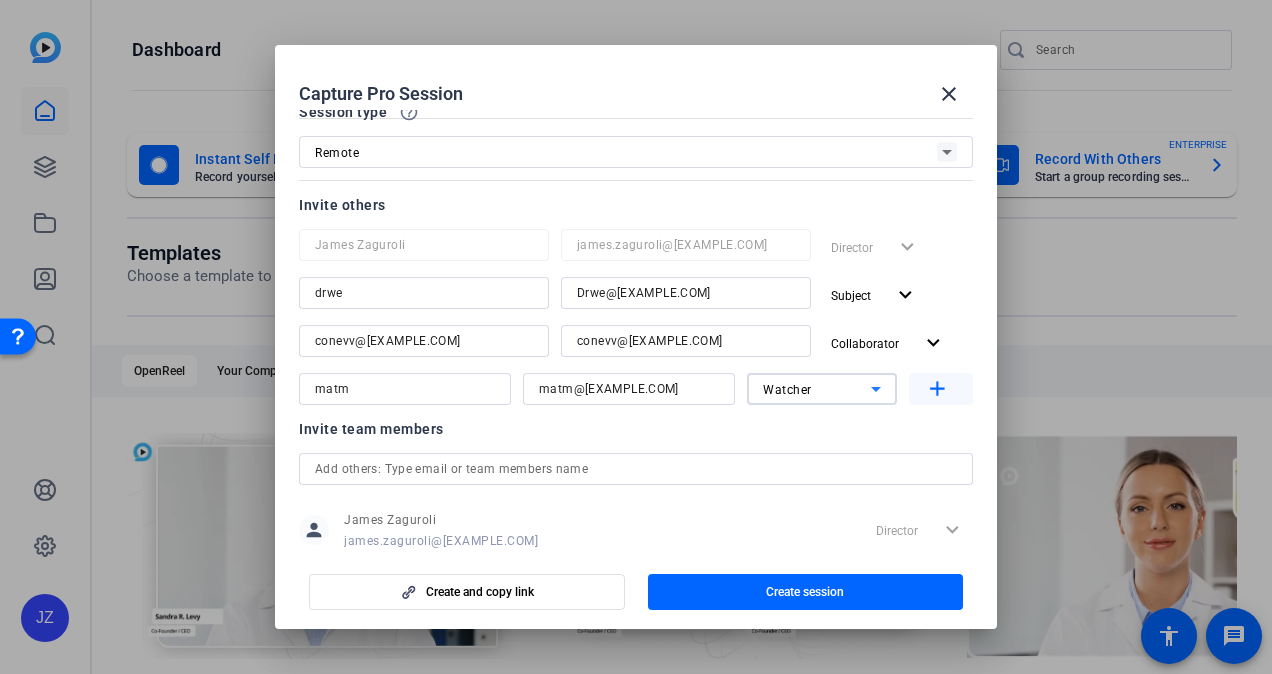 click on "add" 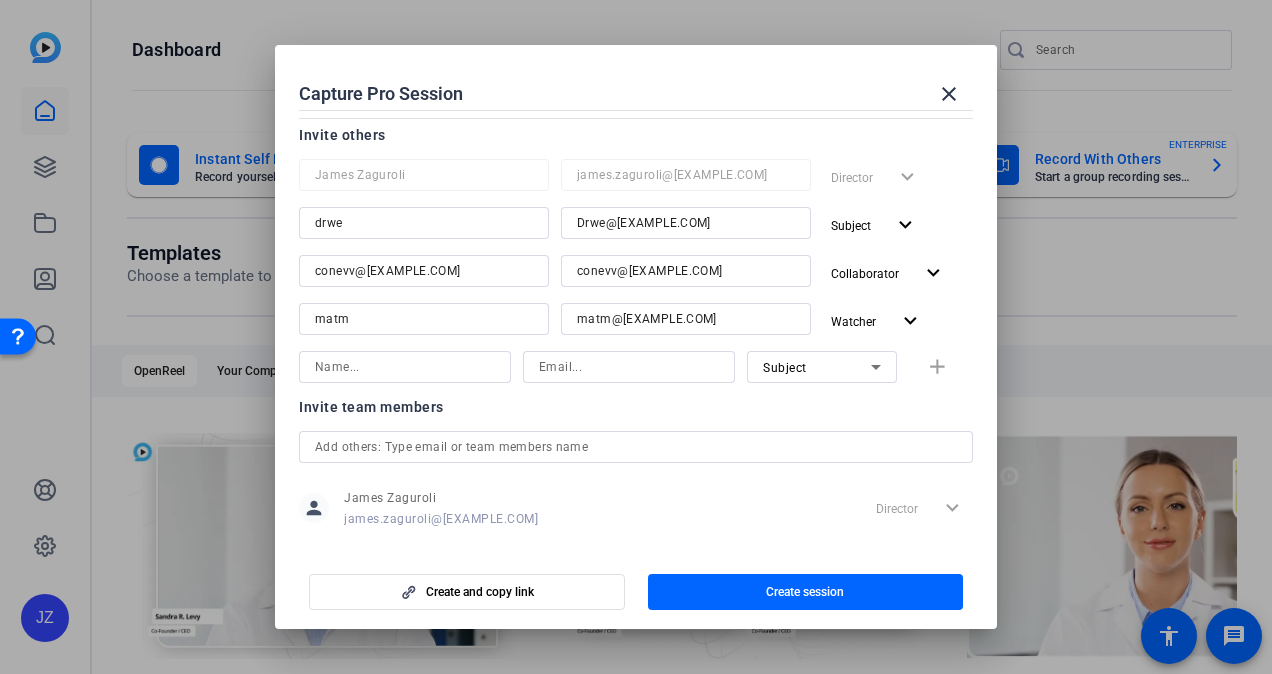 scroll, scrollTop: 206, scrollLeft: 0, axis: vertical 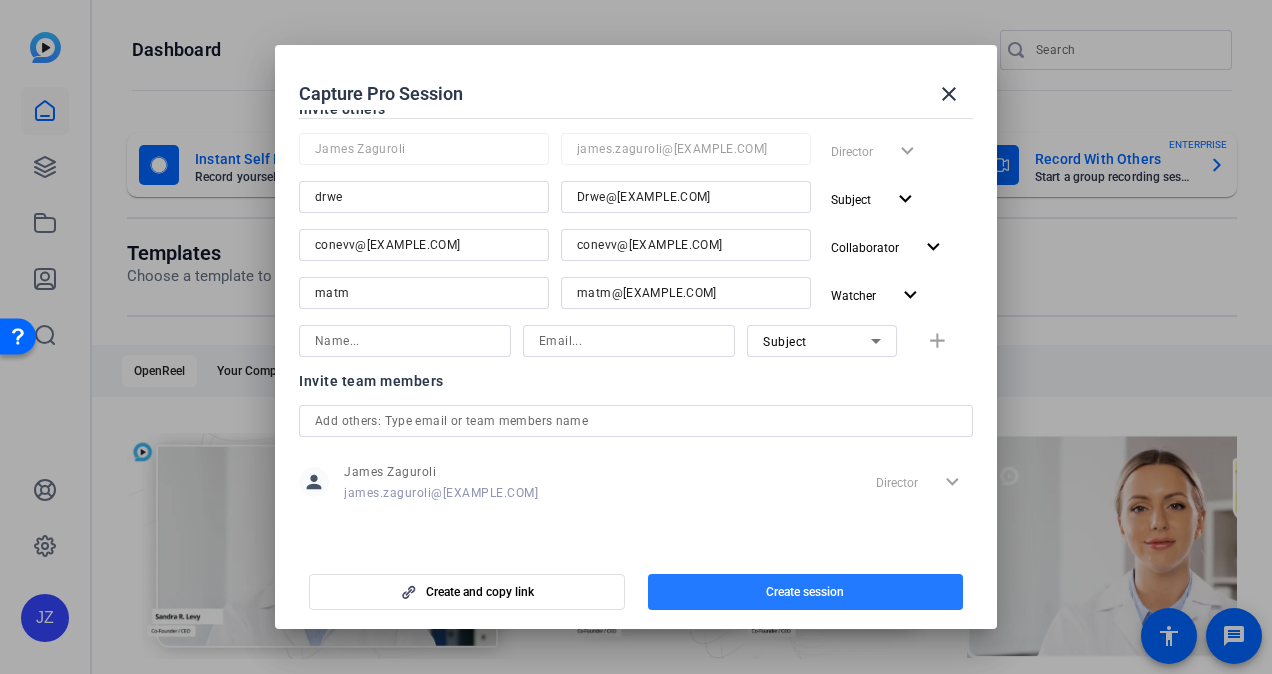 click 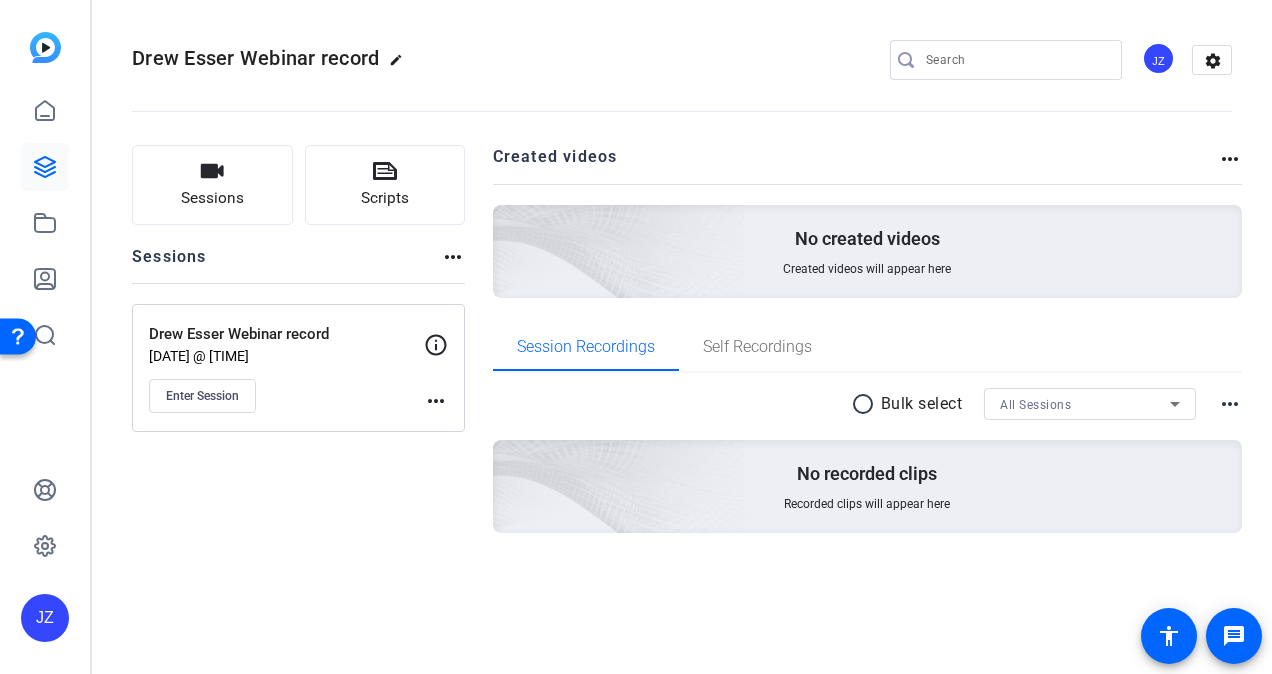 click on "more_horiz" 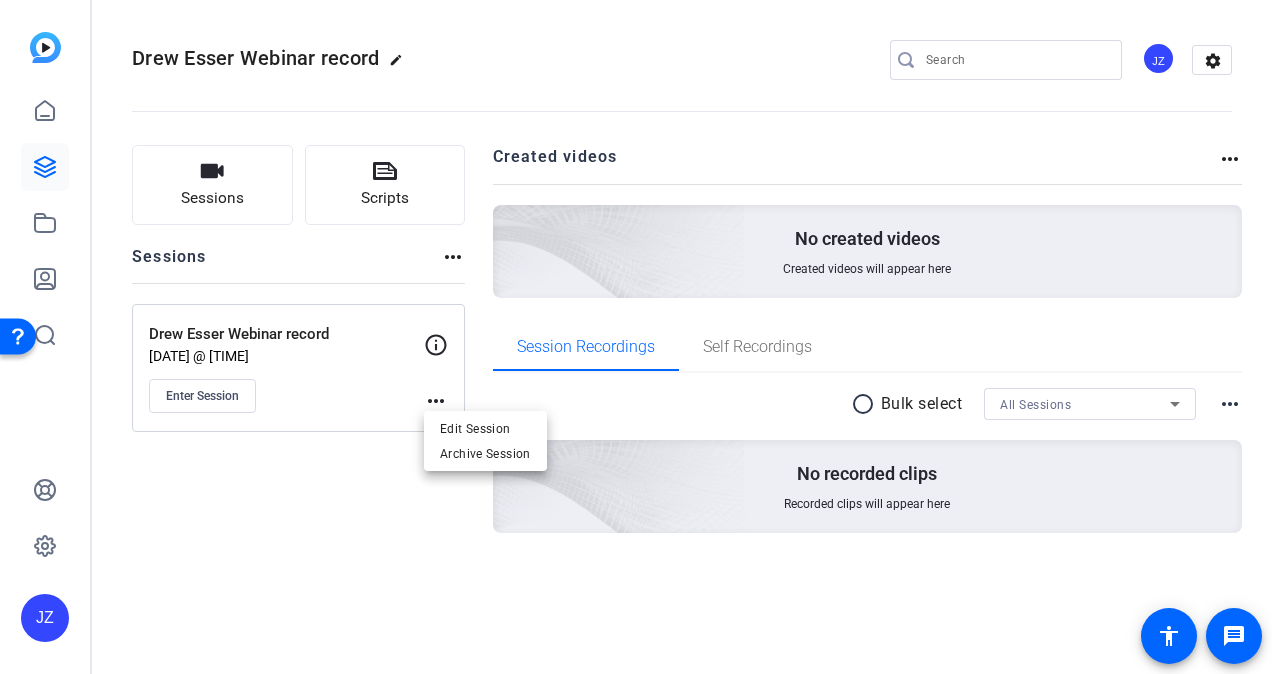 click at bounding box center [636, 337] 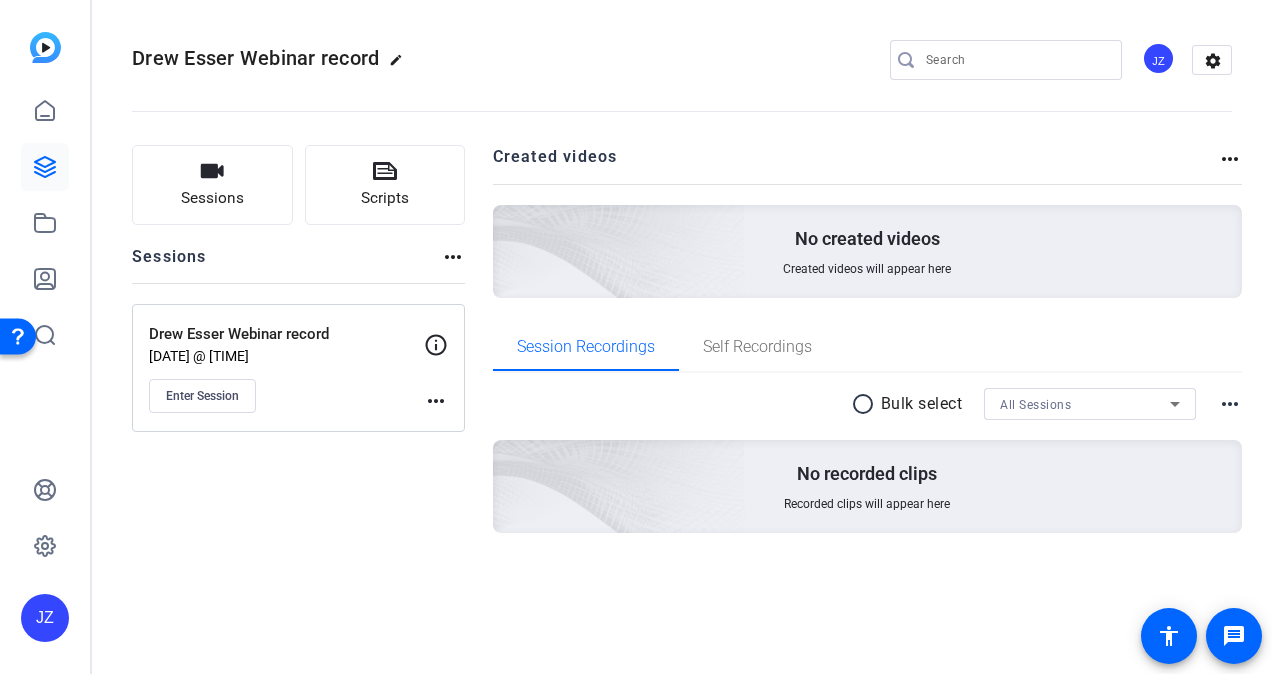 click on "more_horiz" 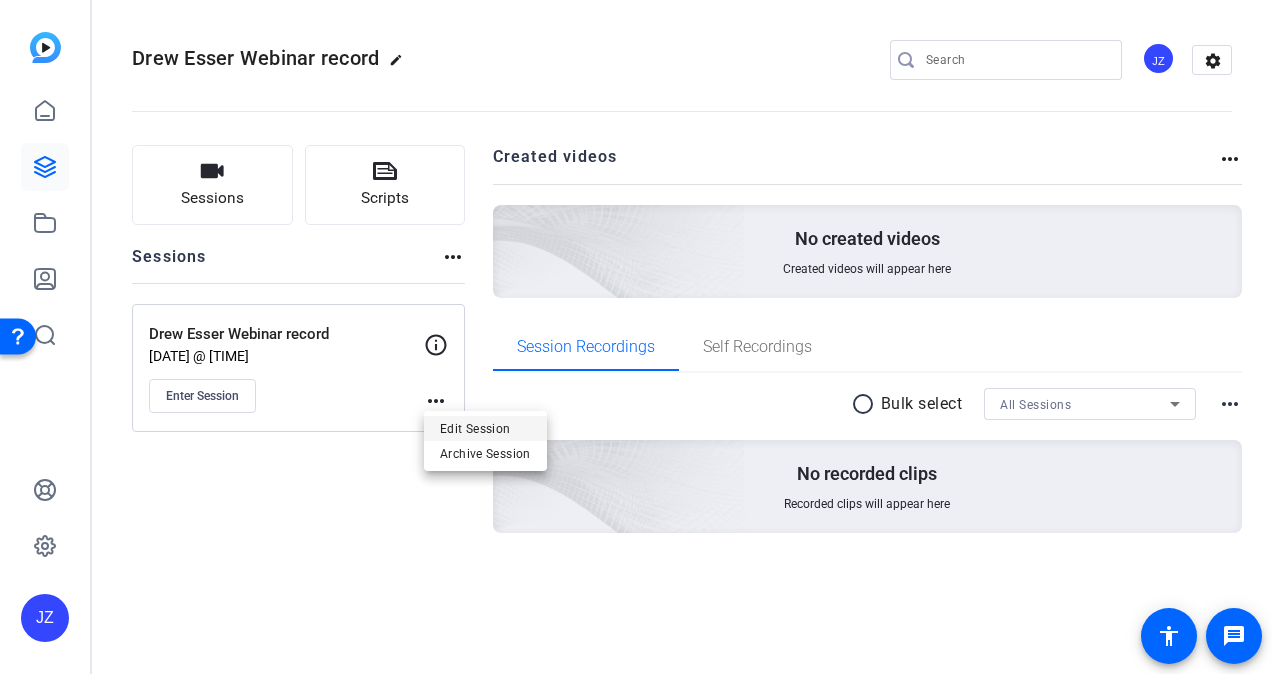 click on "Edit Session" at bounding box center [485, 429] 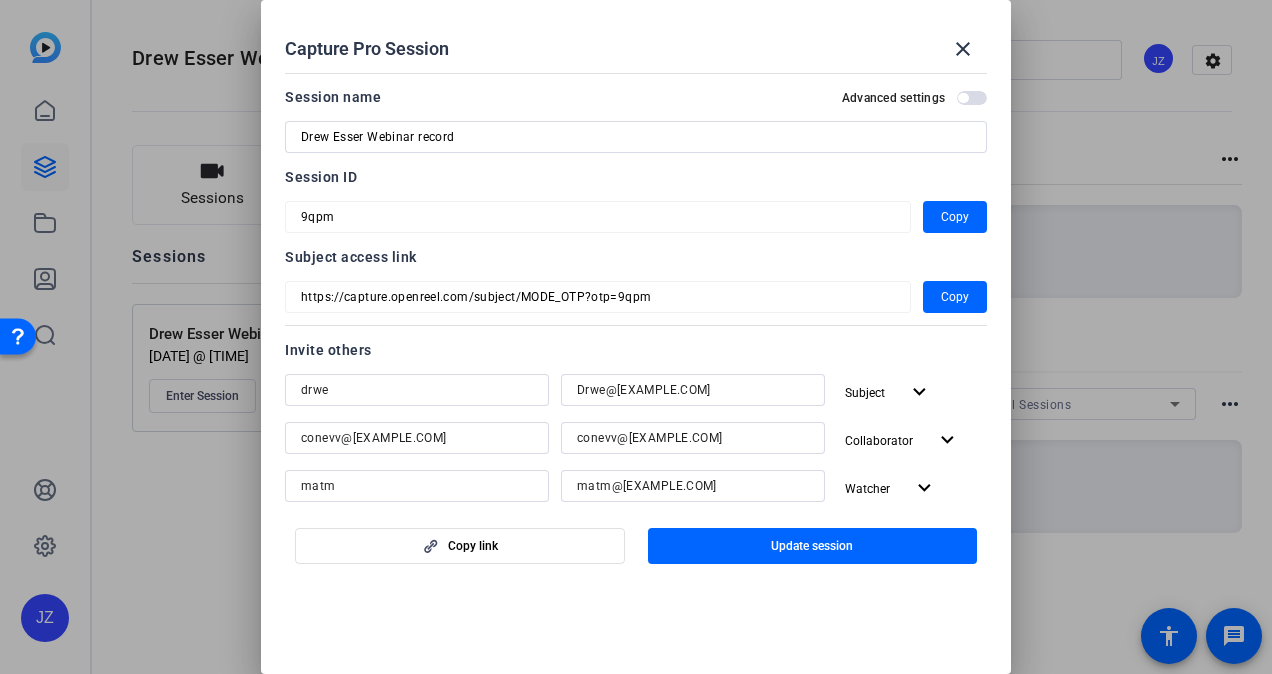 drag, startPoint x: 1012, startPoint y: 295, endPoint x: 1022, endPoint y: 356, distance: 61.81424 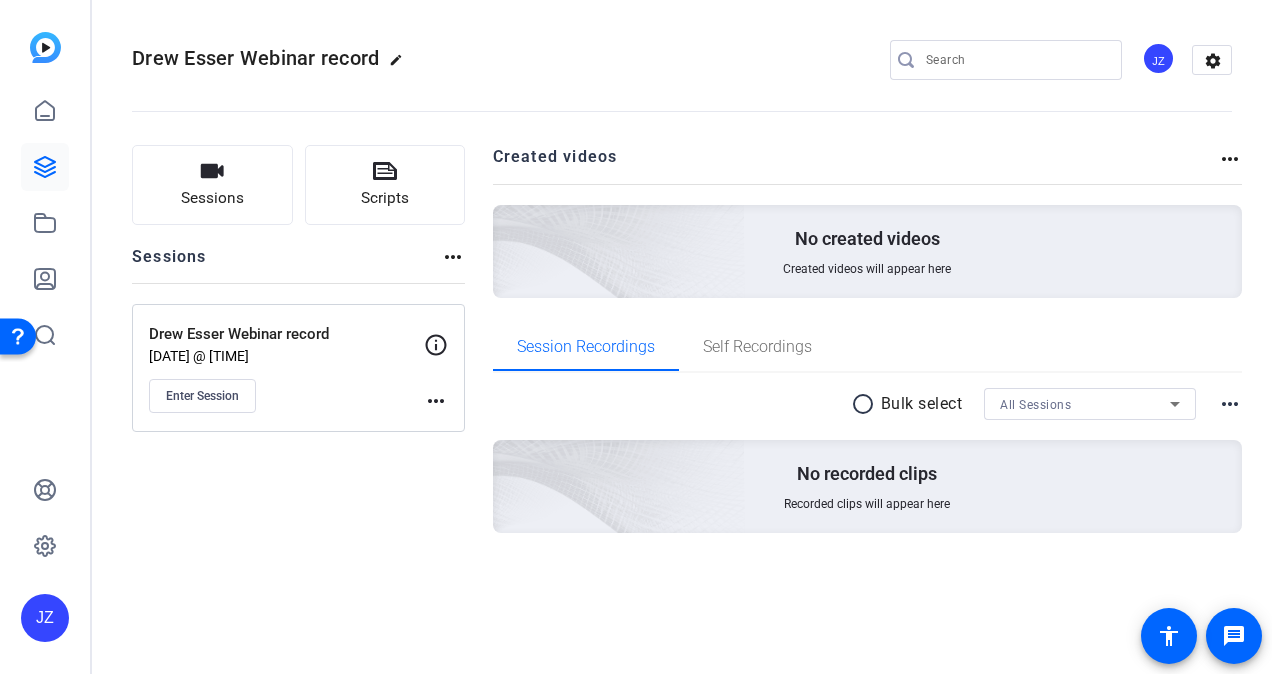 click on "more_horiz" 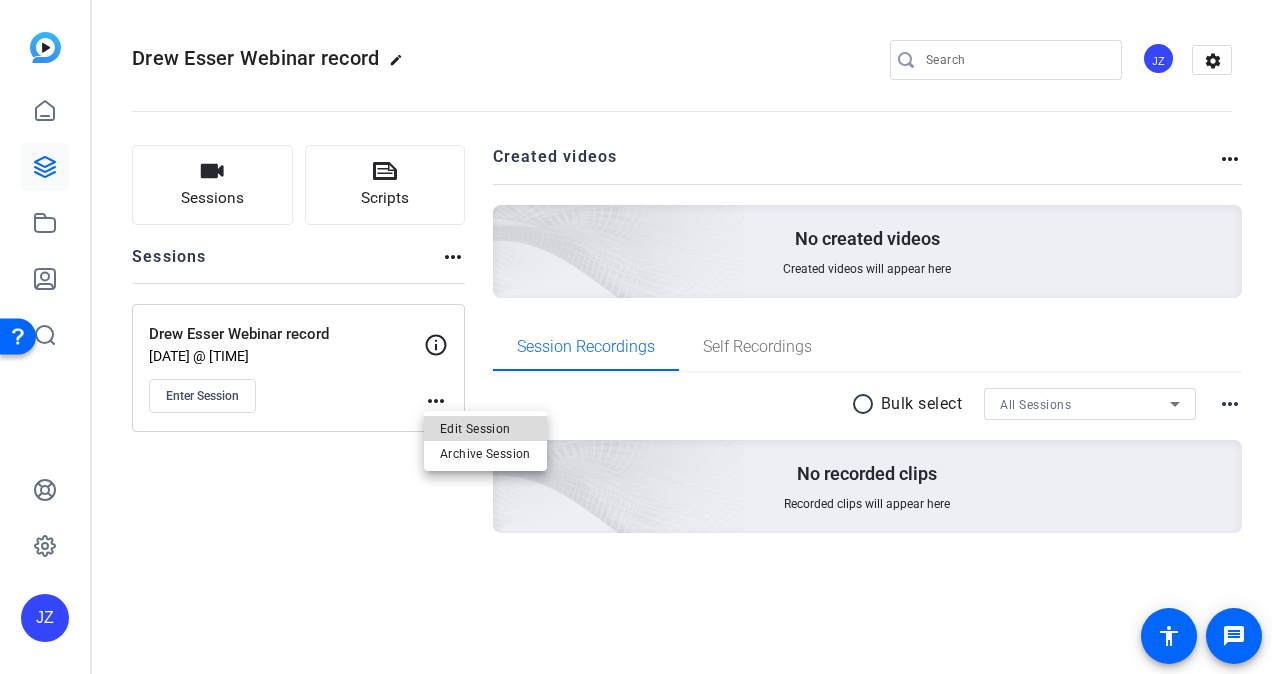 click on "Edit Session" at bounding box center (485, 429) 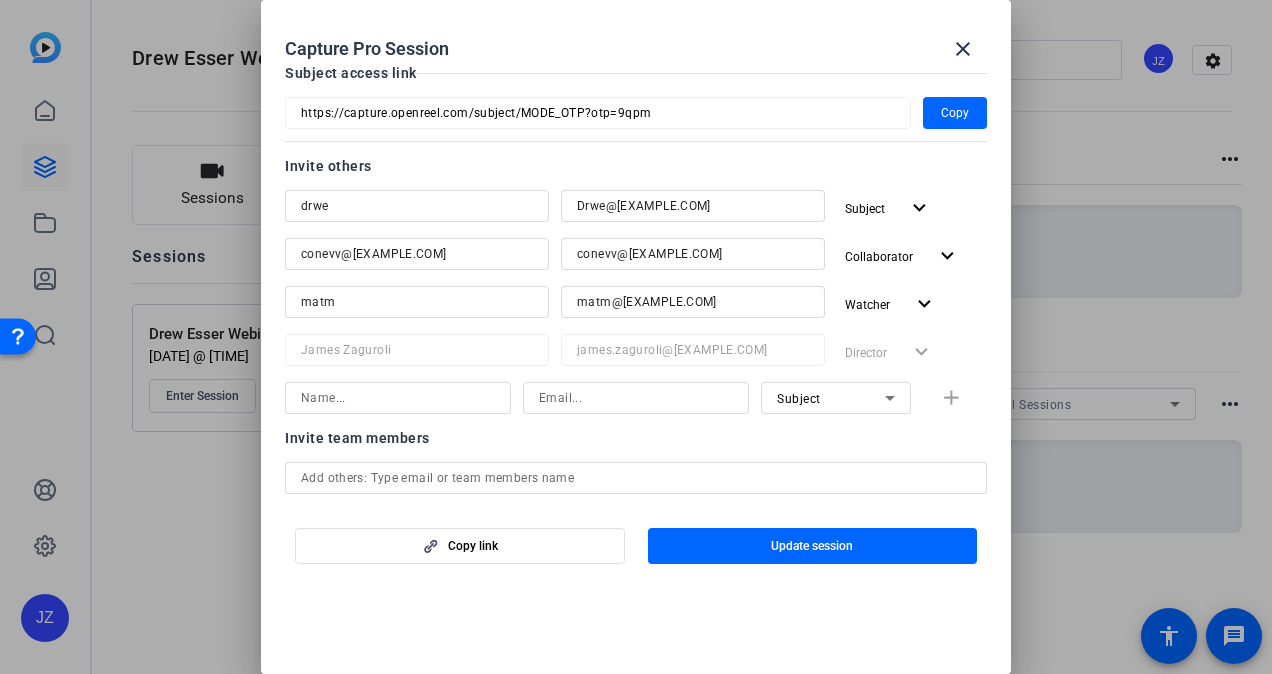 scroll, scrollTop: 202, scrollLeft: 0, axis: vertical 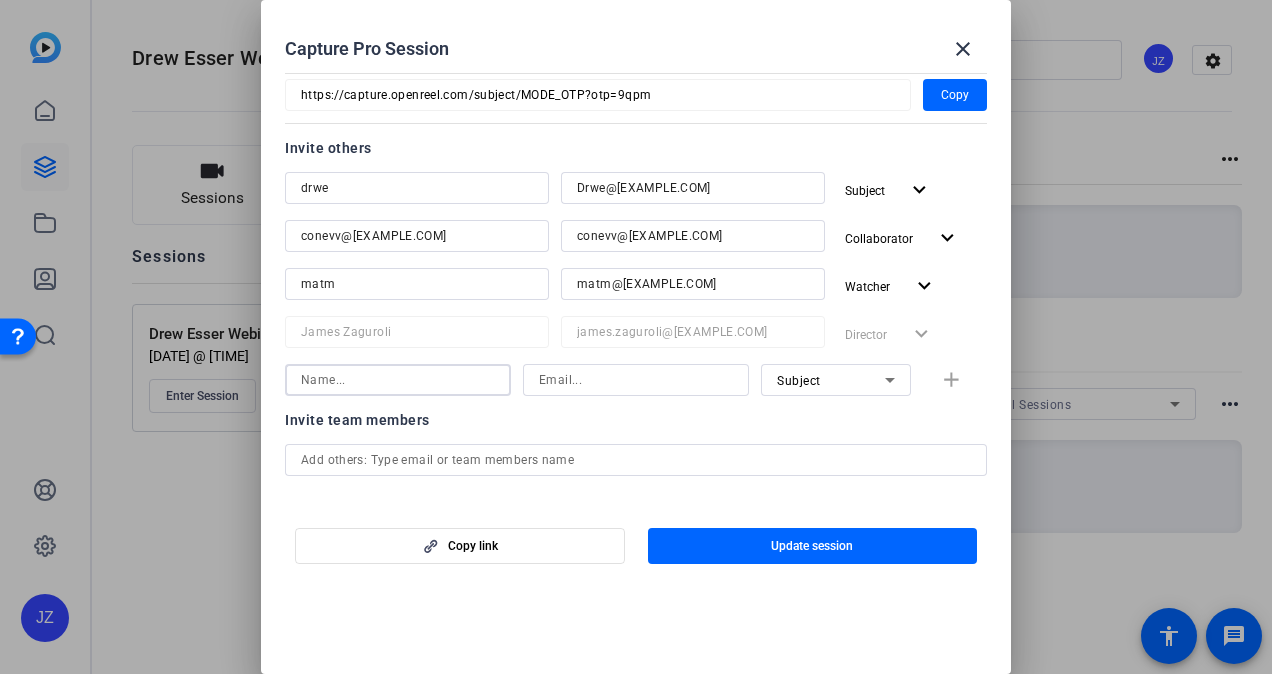 click at bounding box center (398, 380) 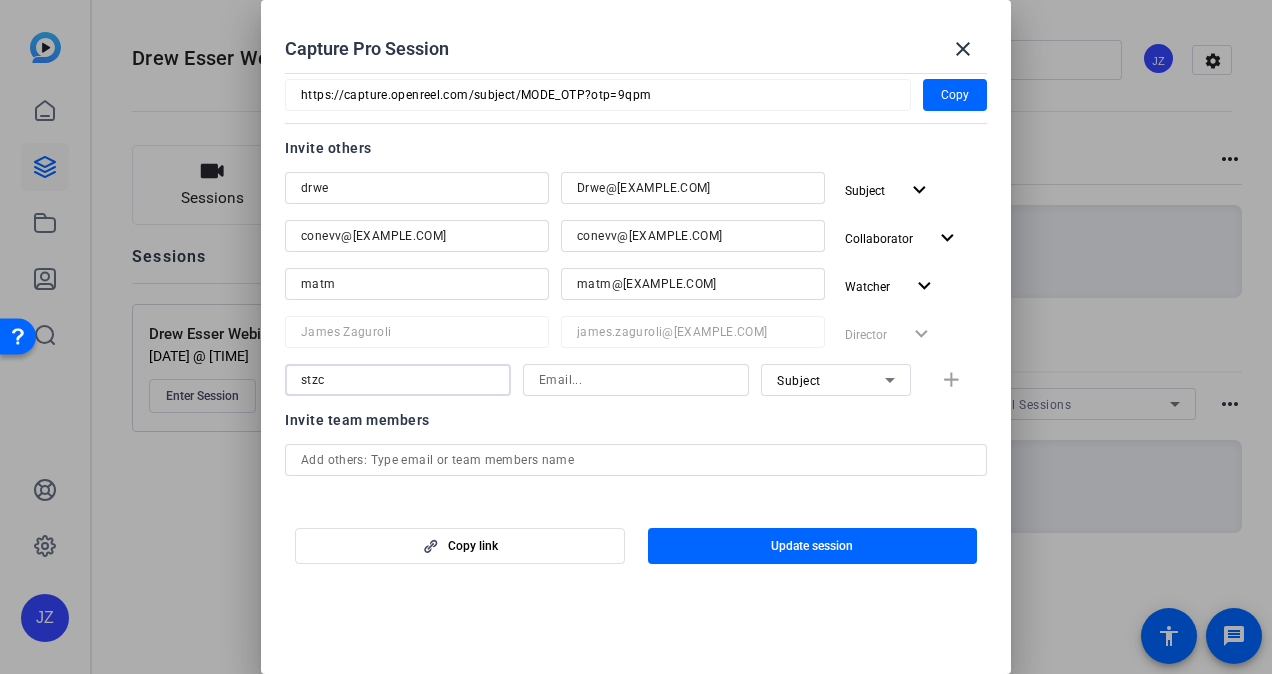 type on "stzc" 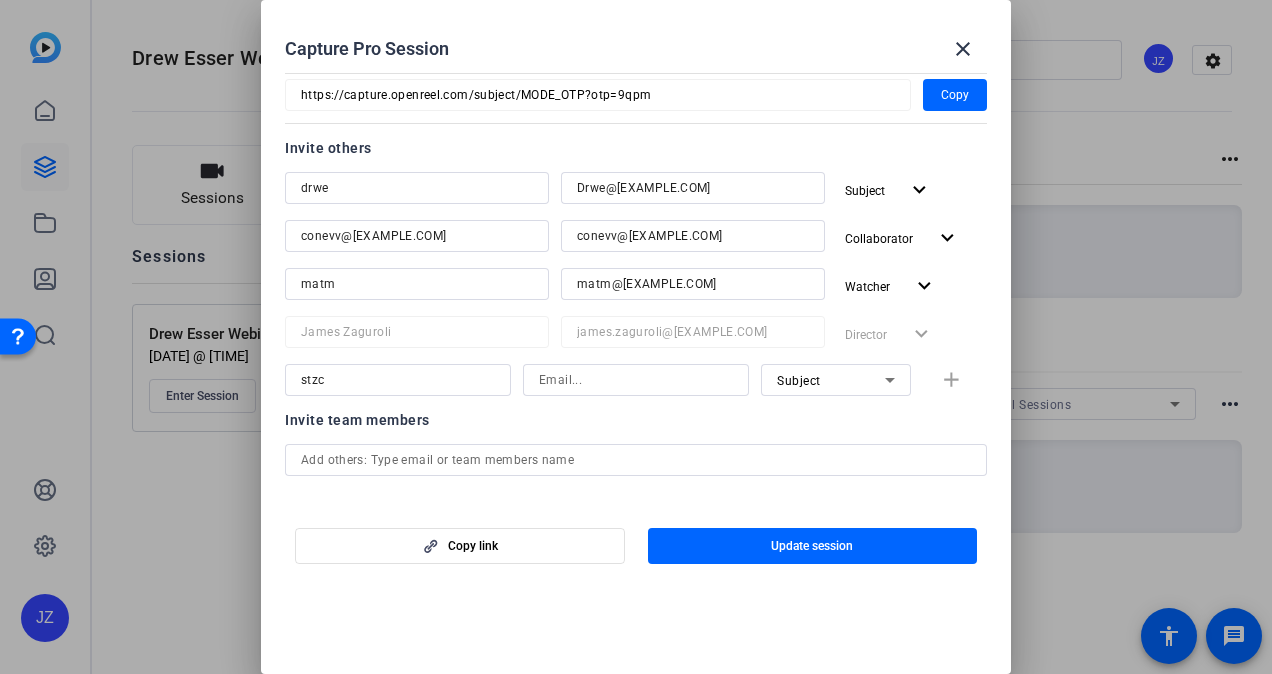 click 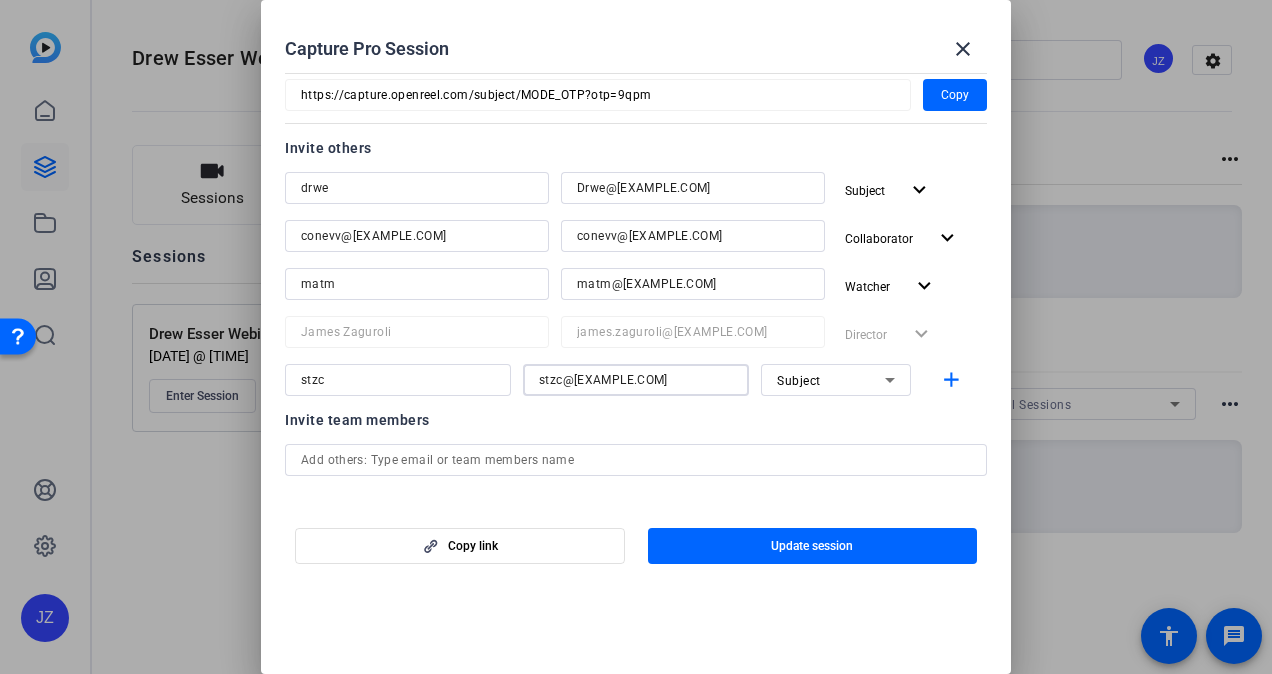 type on "stzc@[EXAMPLE.COM]" 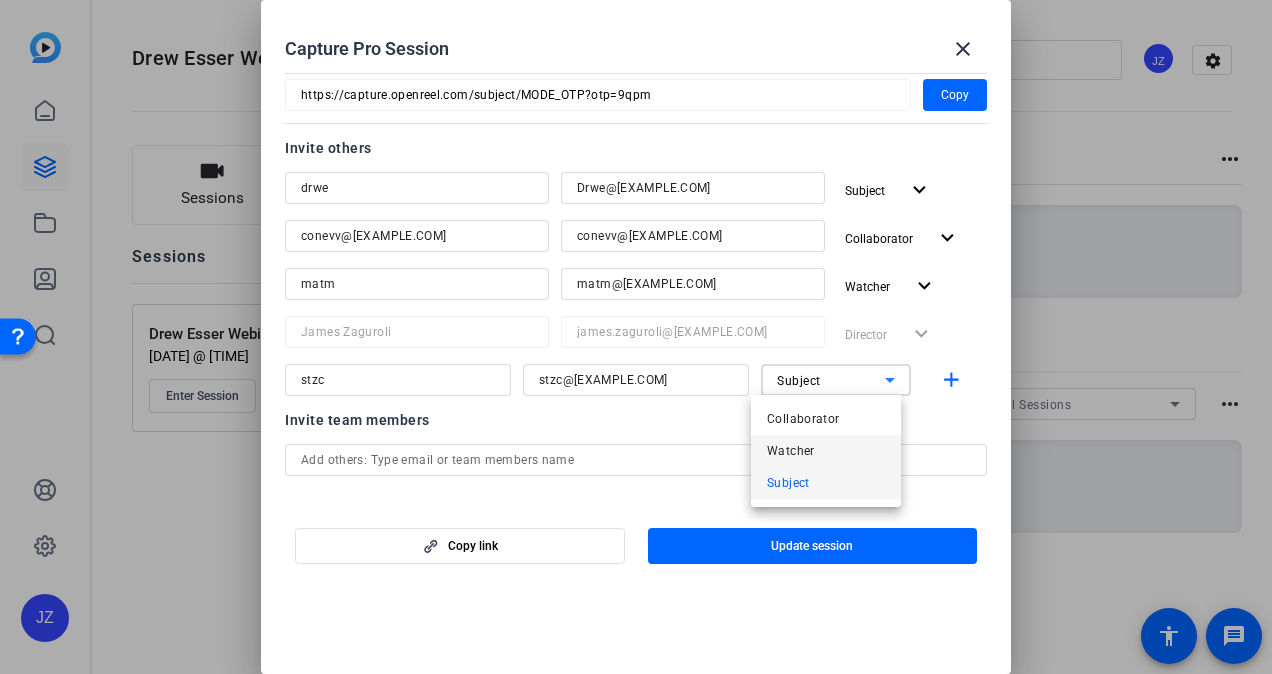 click on "Watcher" at bounding box center [826, 451] 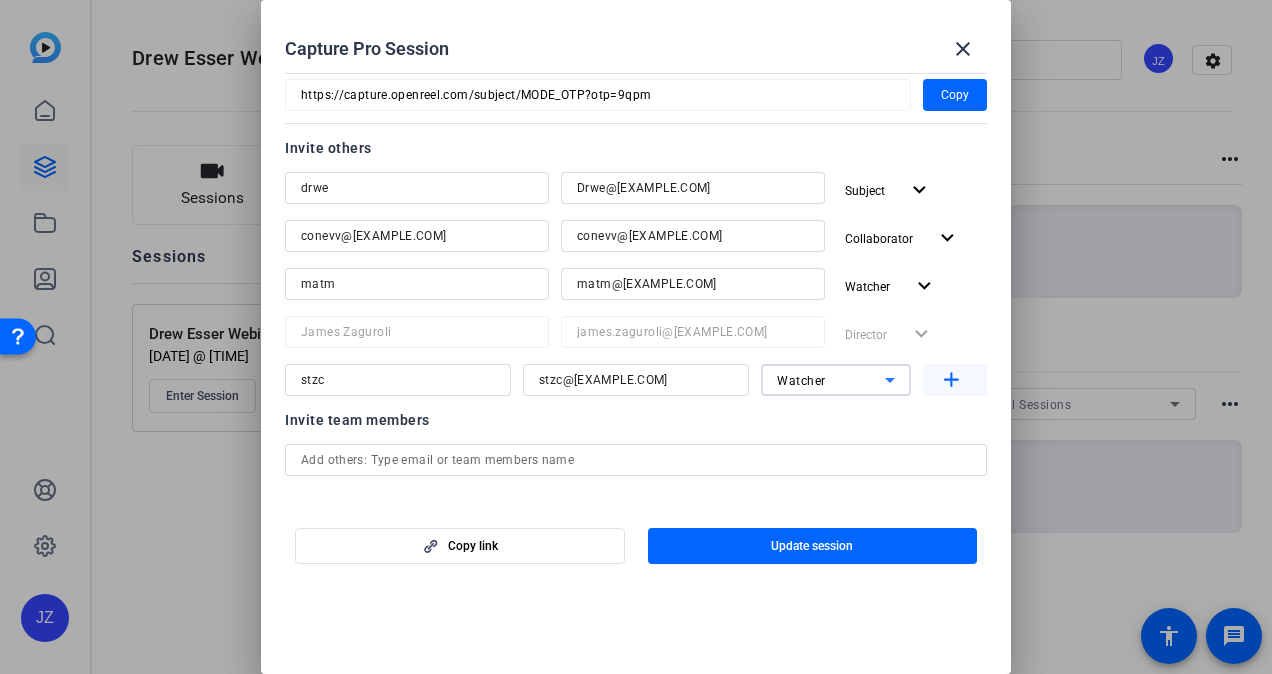 click on "add" 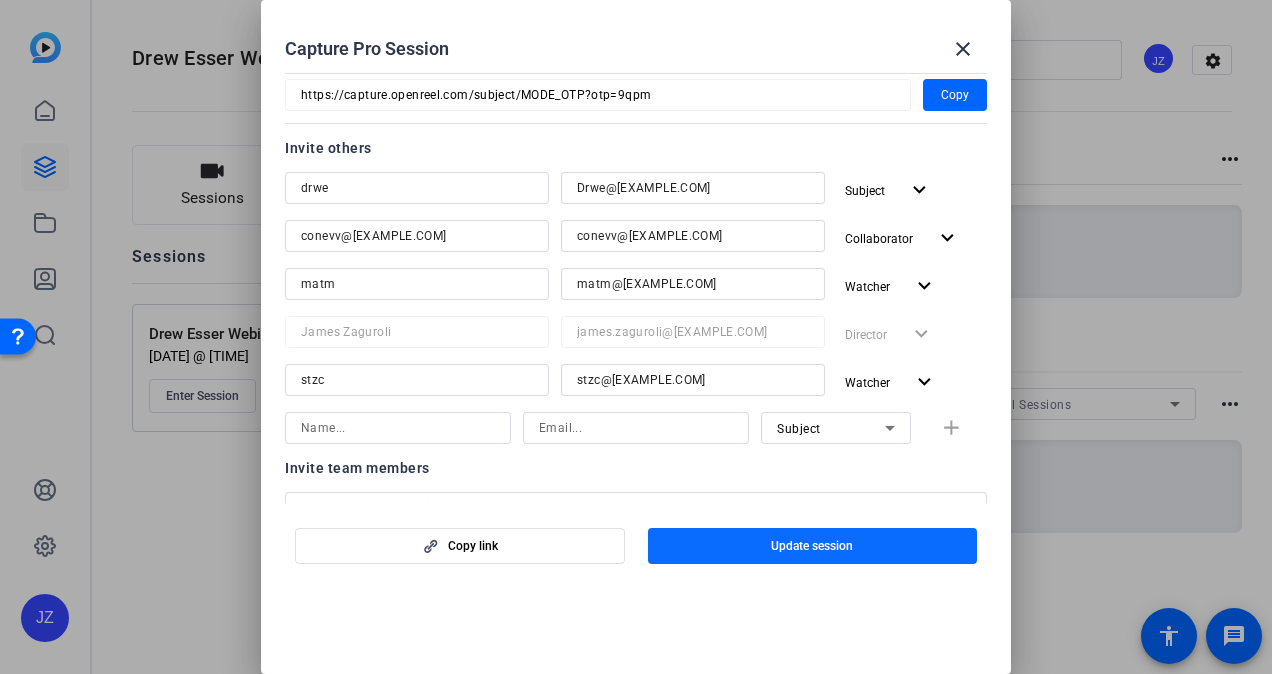 click on "Update session" 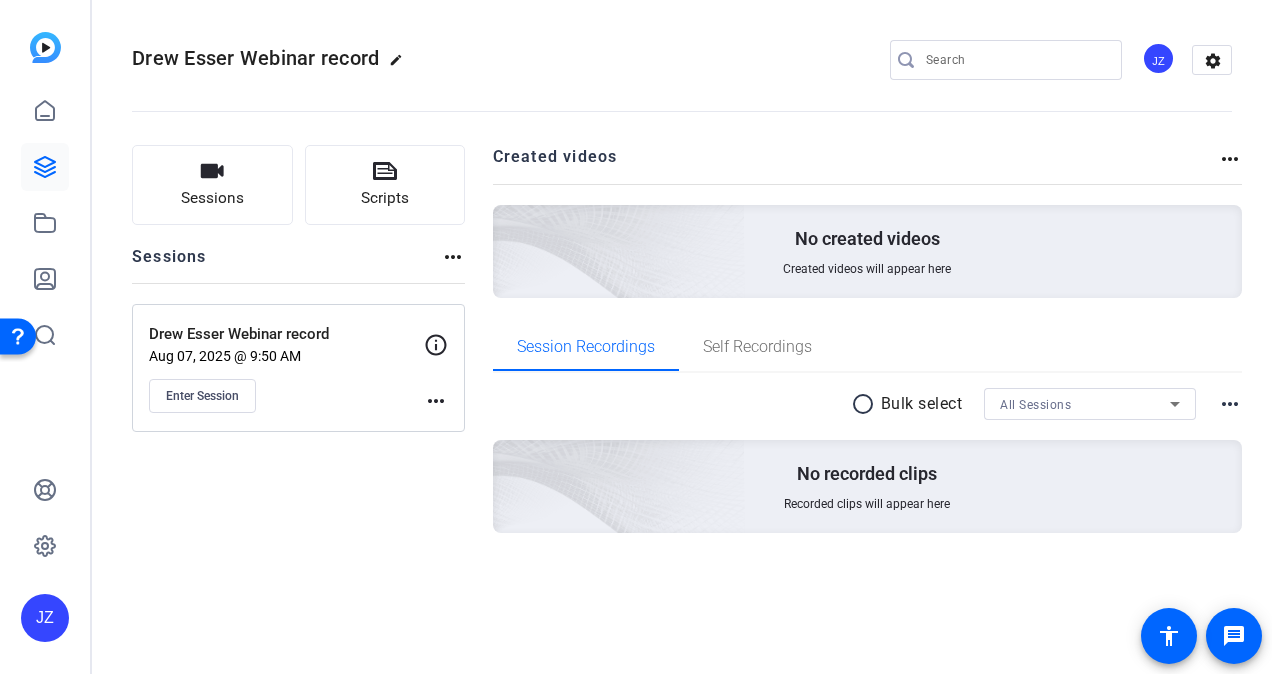 click on "more_horiz" 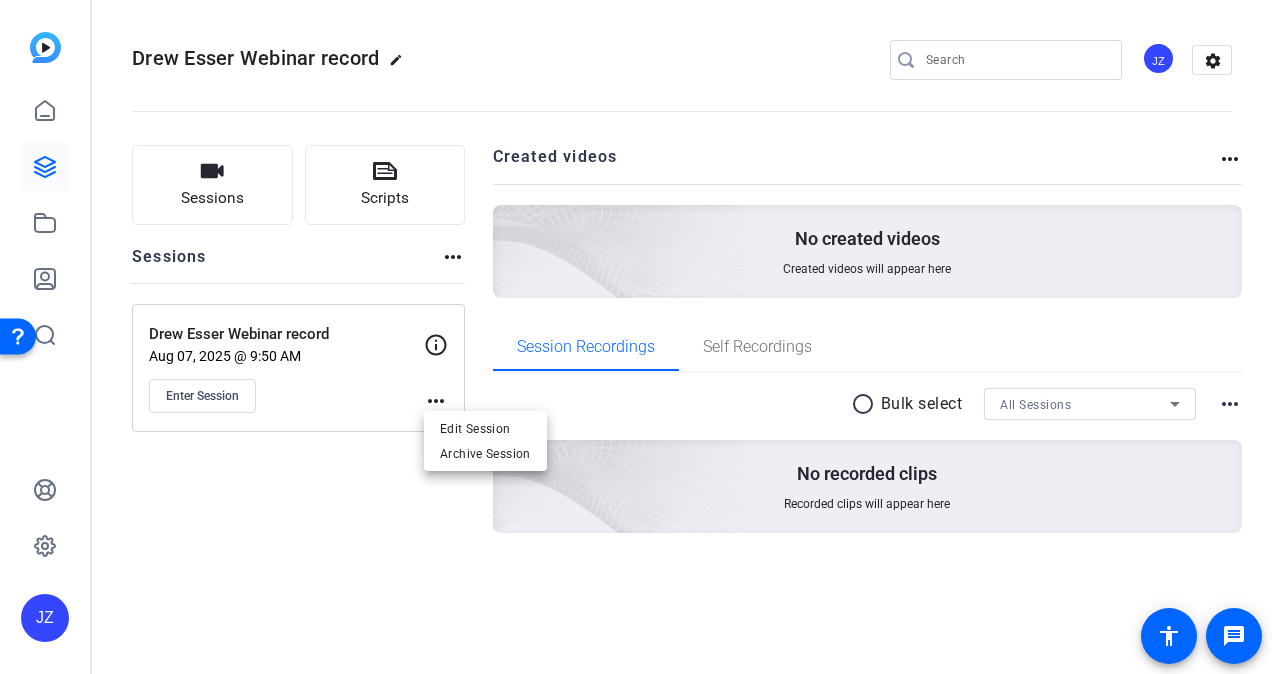 click at bounding box center [636, 337] 